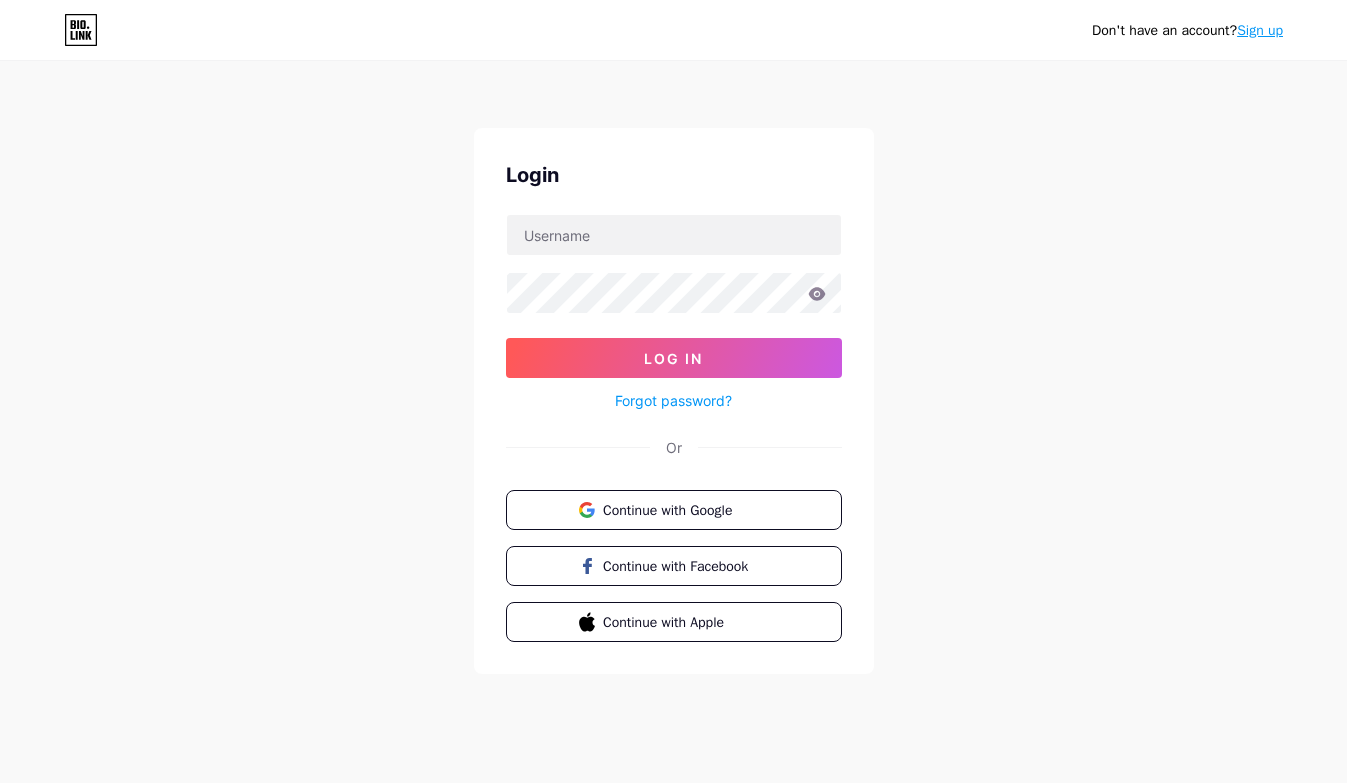 scroll, scrollTop: 0, scrollLeft: 0, axis: both 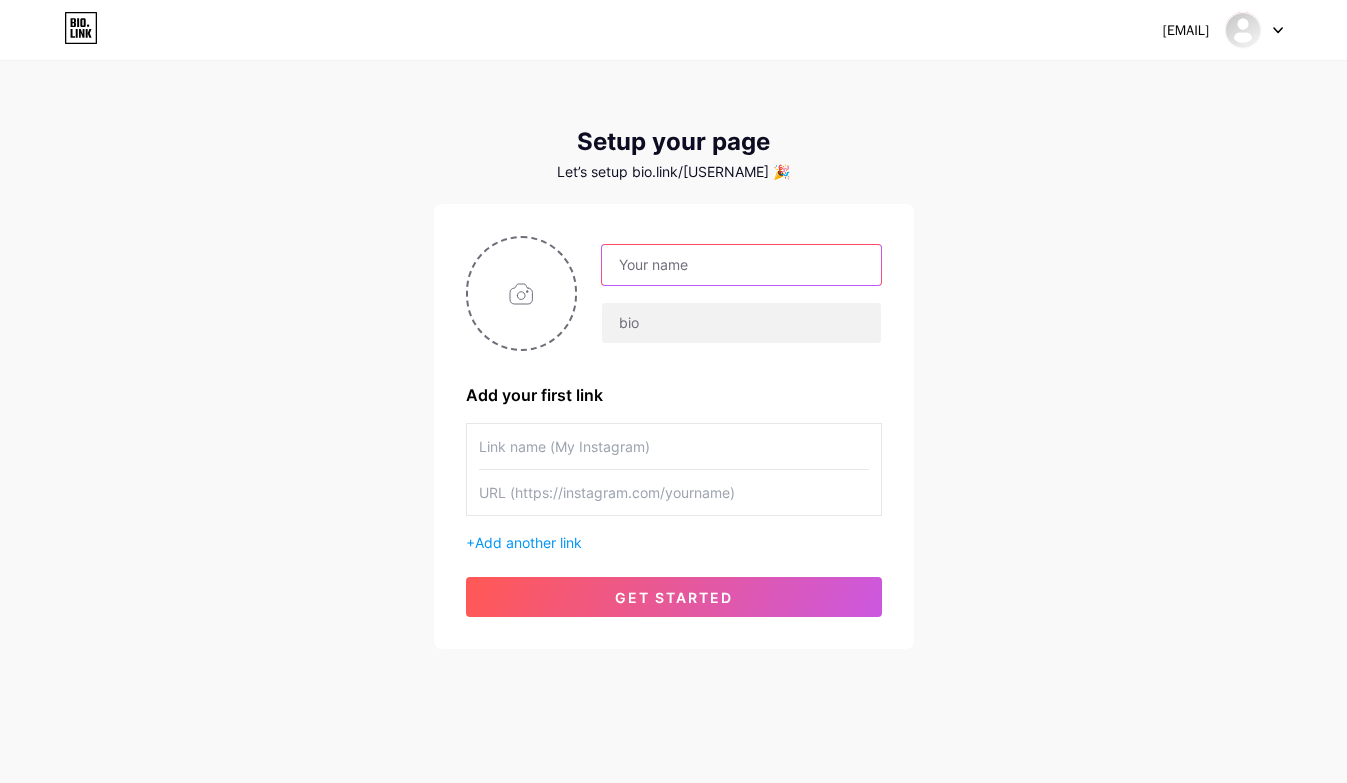 click at bounding box center [741, 265] 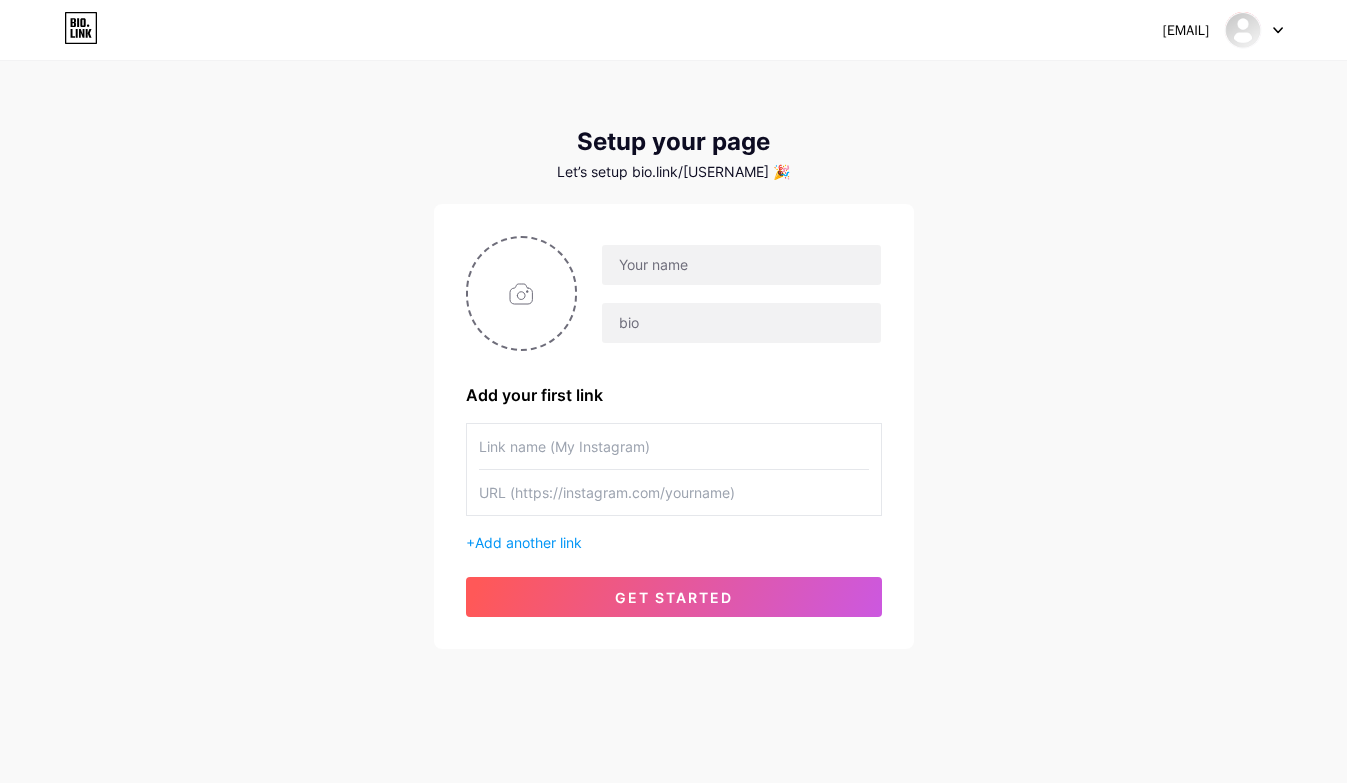 click on "Let’s setup bio.link/[USERNAME] 🎉" at bounding box center (674, 172) 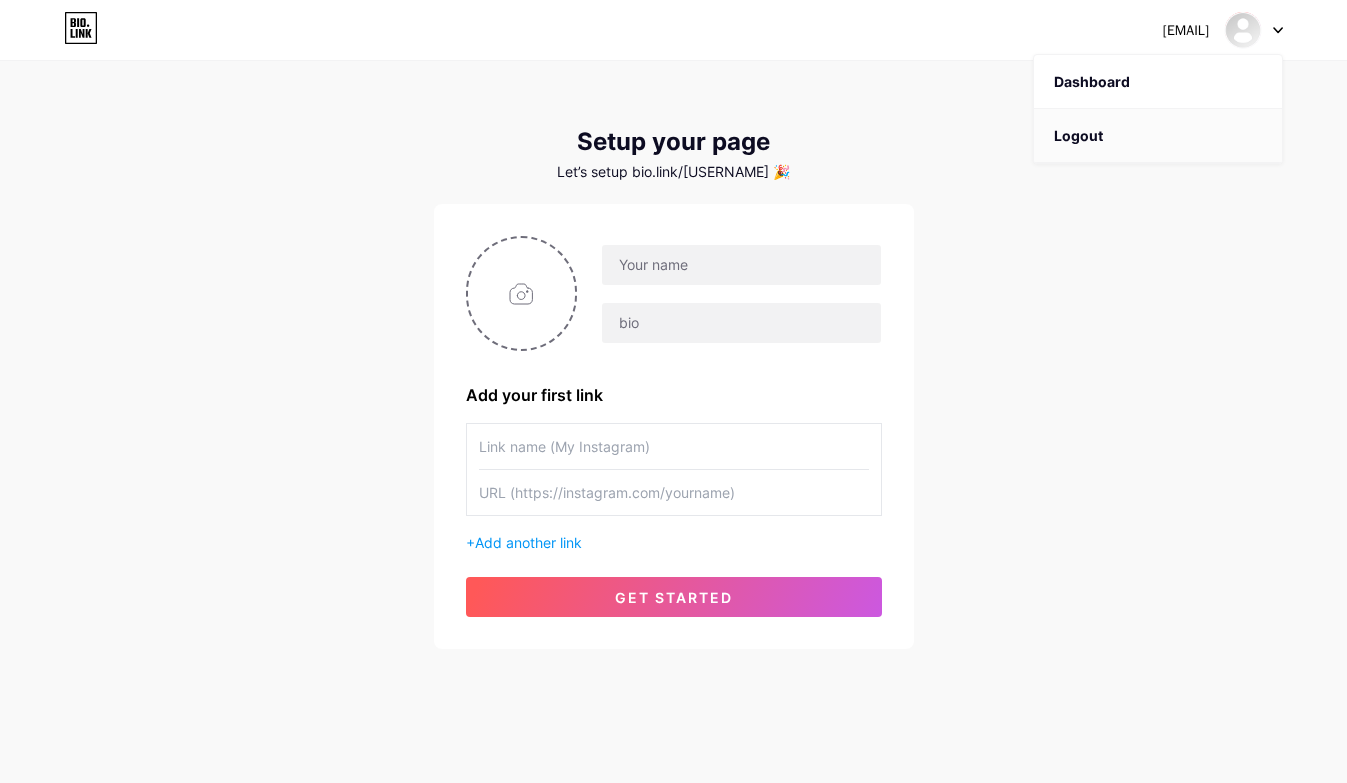 click on "Logout" at bounding box center (1158, 136) 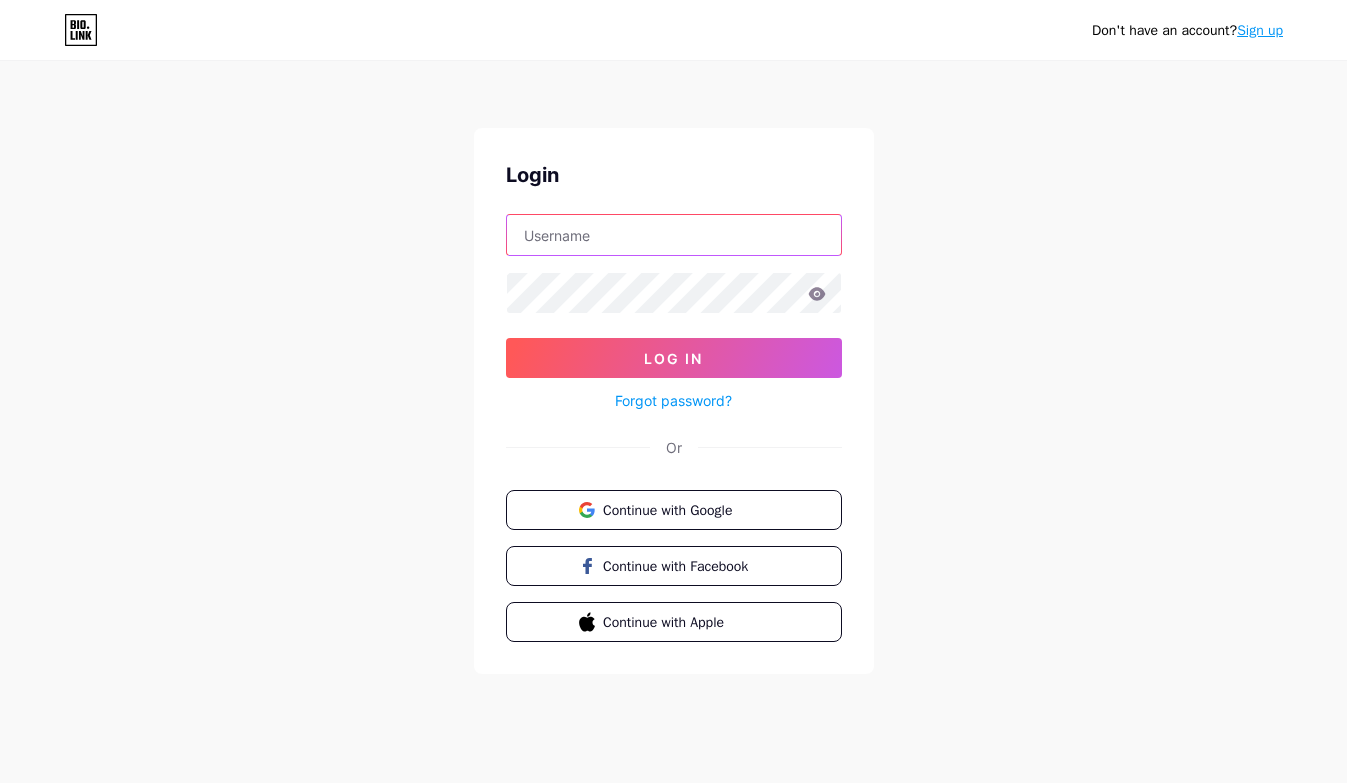 click at bounding box center [674, 235] 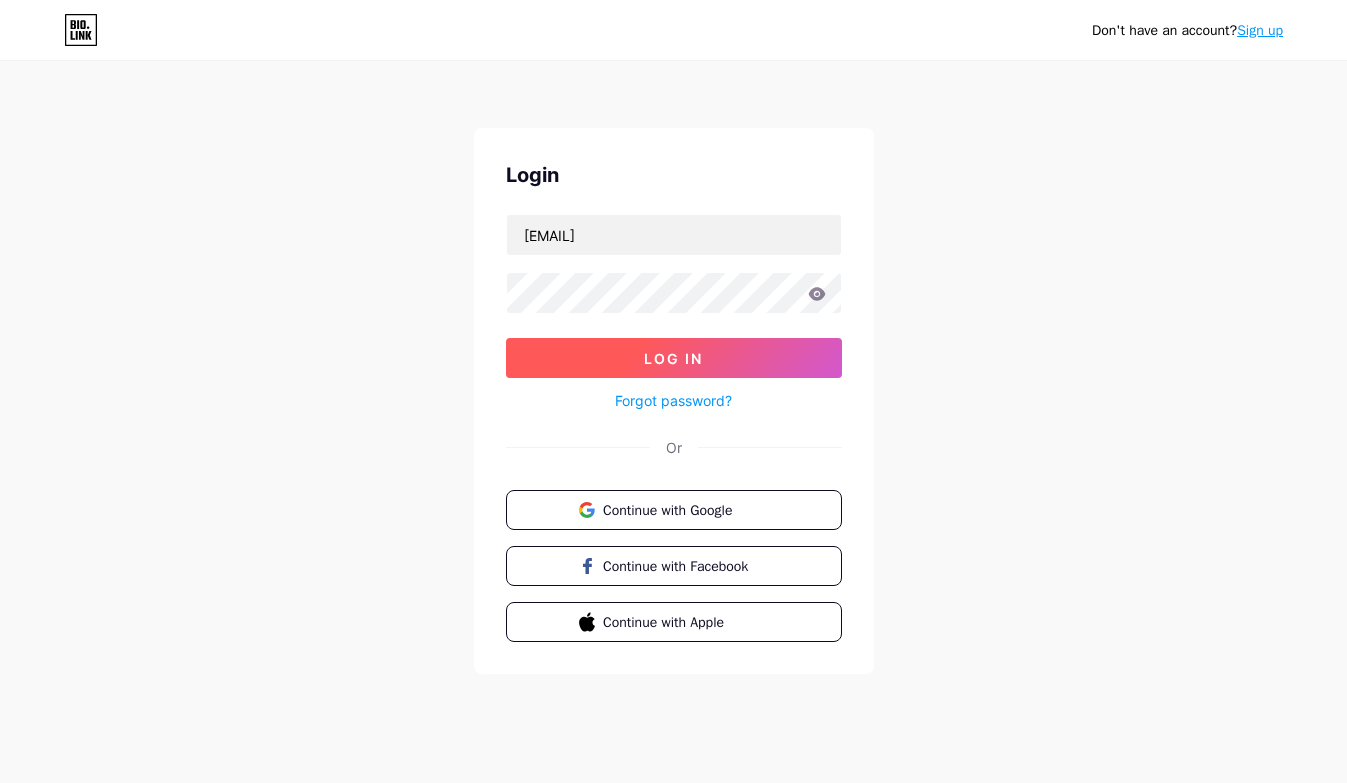 click on "Log In" at bounding box center (673, 358) 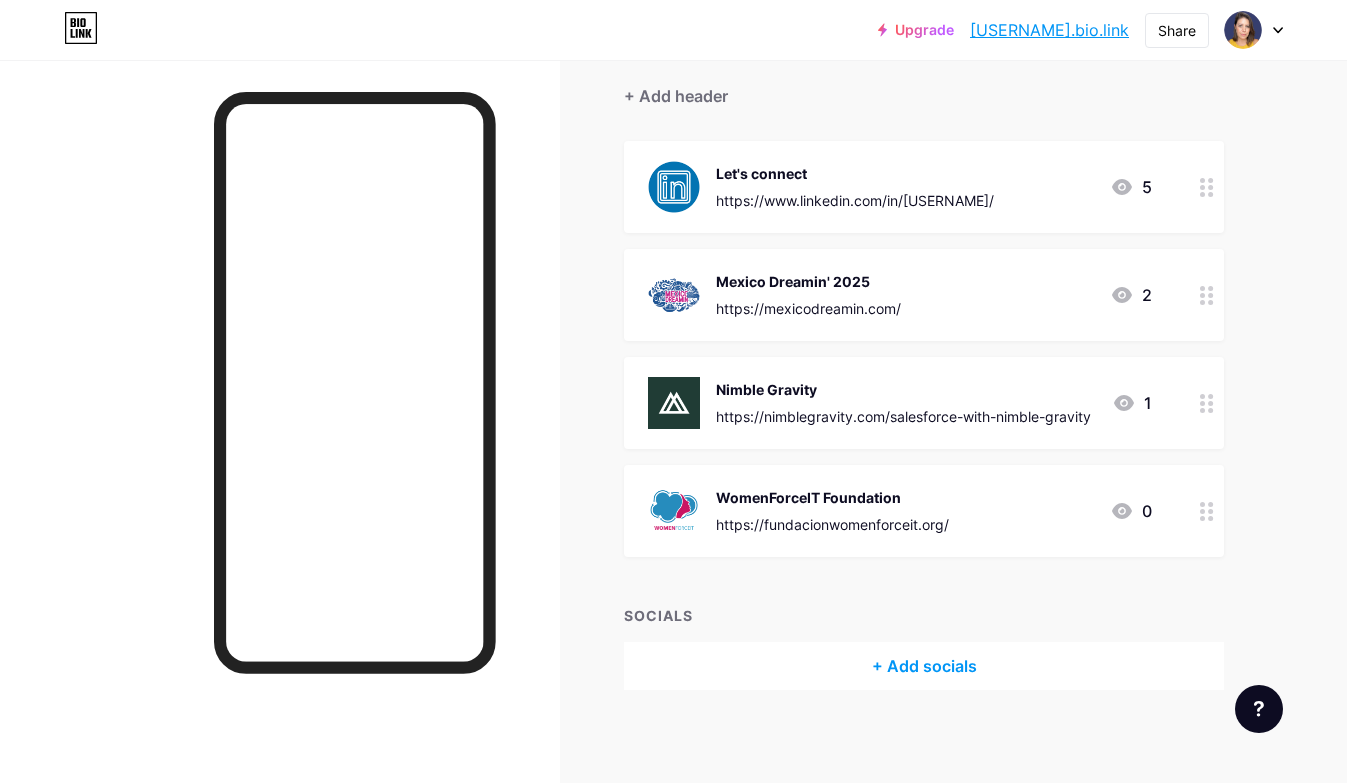 scroll, scrollTop: 180, scrollLeft: 0, axis: vertical 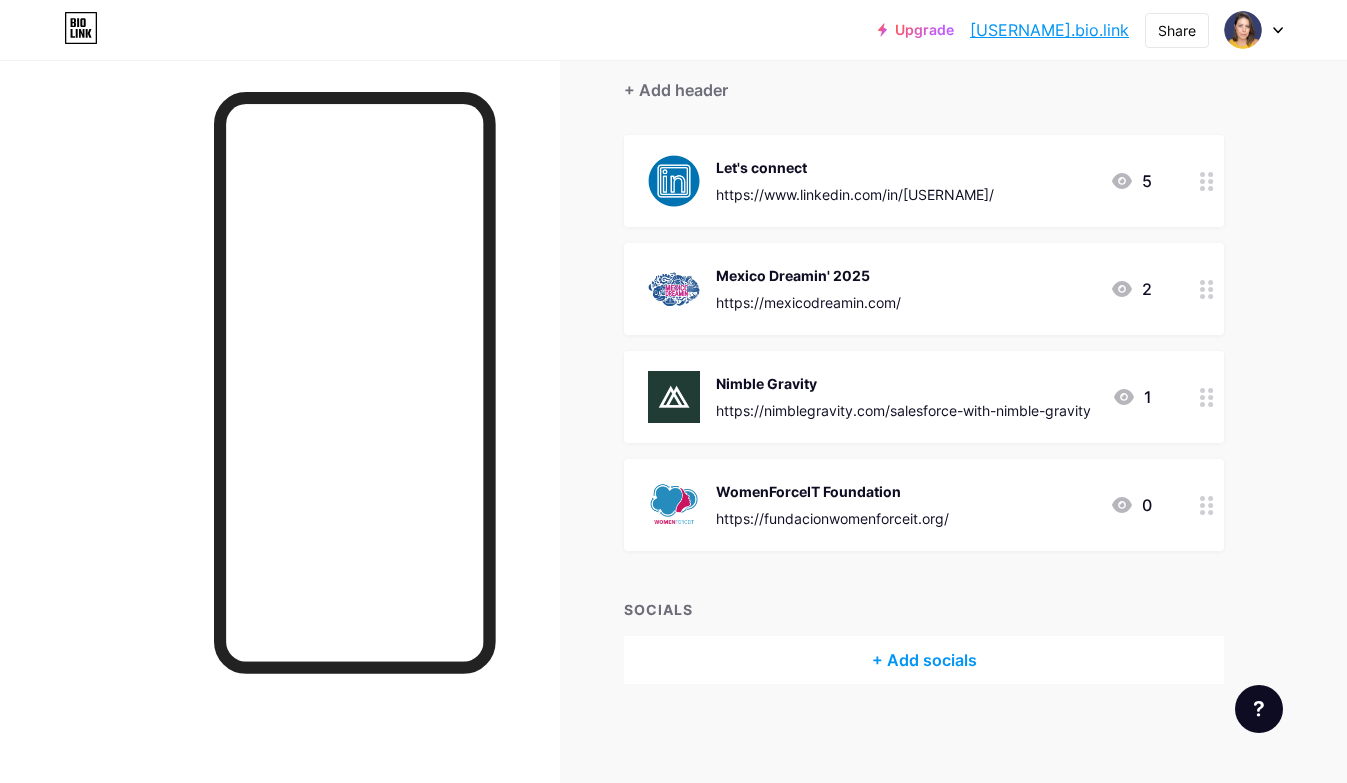 drag, startPoint x: 800, startPoint y: 384, endPoint x: 781, endPoint y: 540, distance: 157.15279 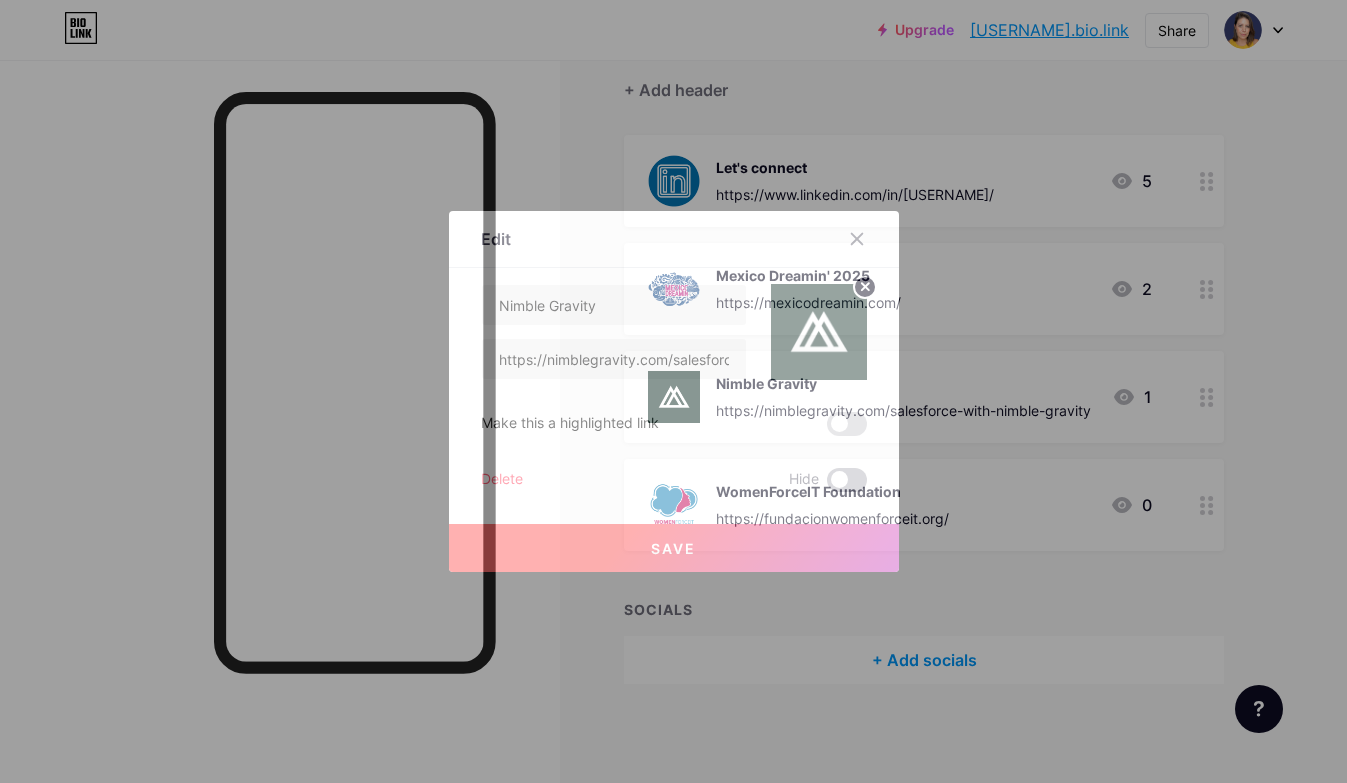 click at bounding box center [847, 480] 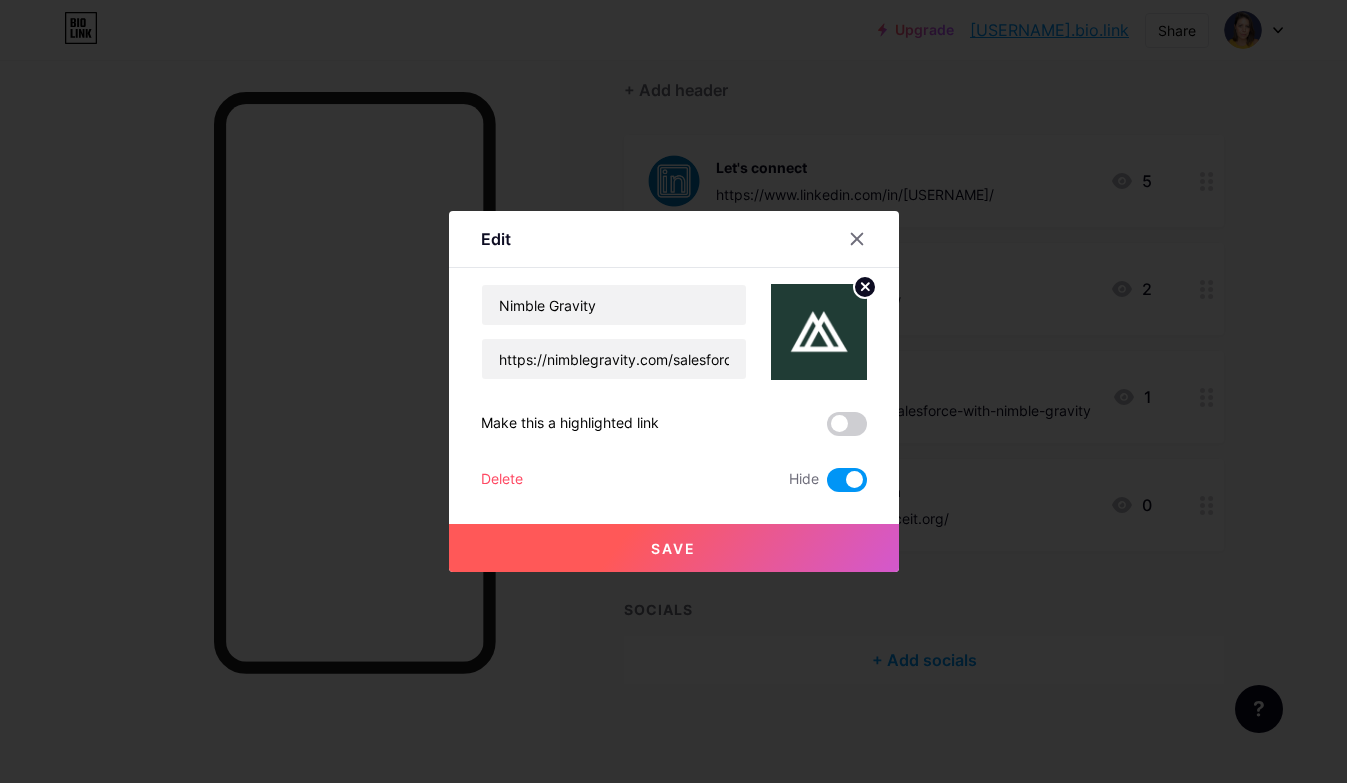 click at bounding box center [847, 480] 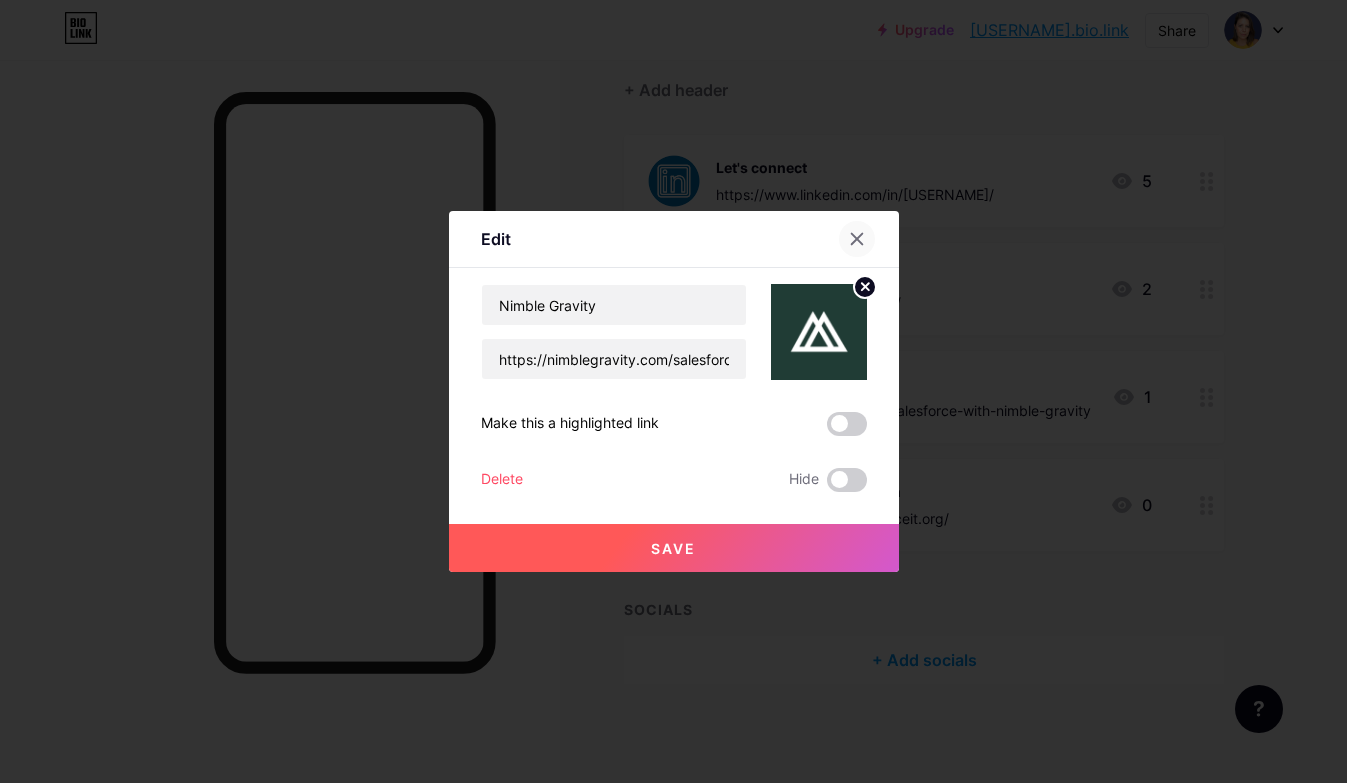 click 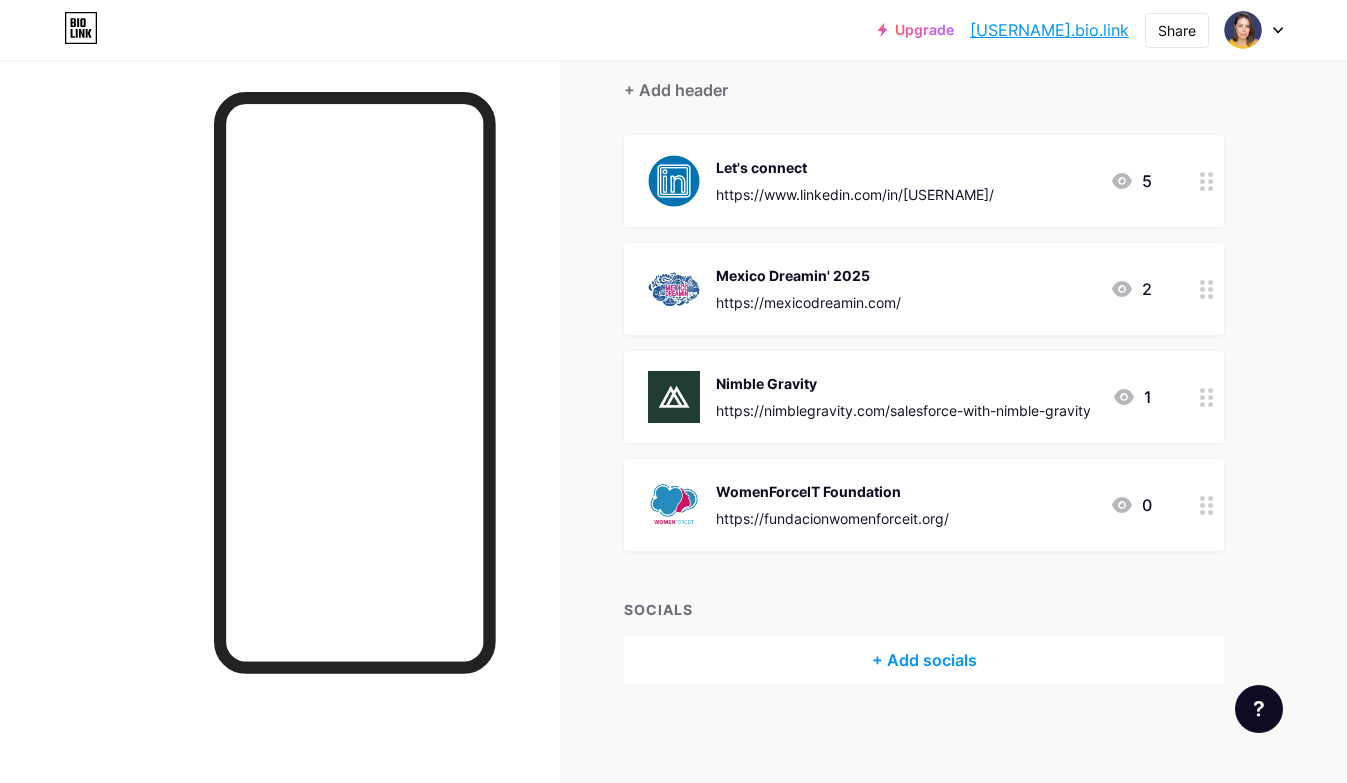 drag, startPoint x: 739, startPoint y: 389, endPoint x: 719, endPoint y: 510, distance: 122.641754 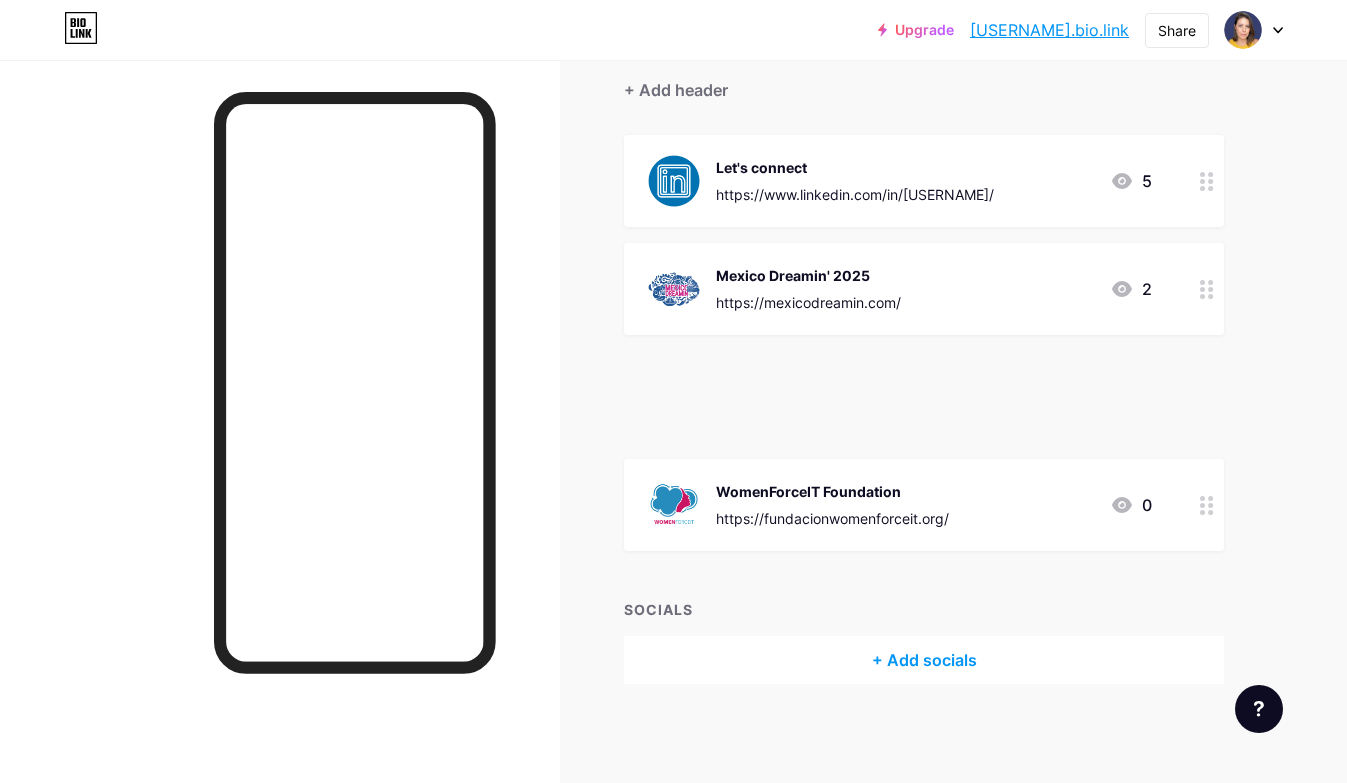 type 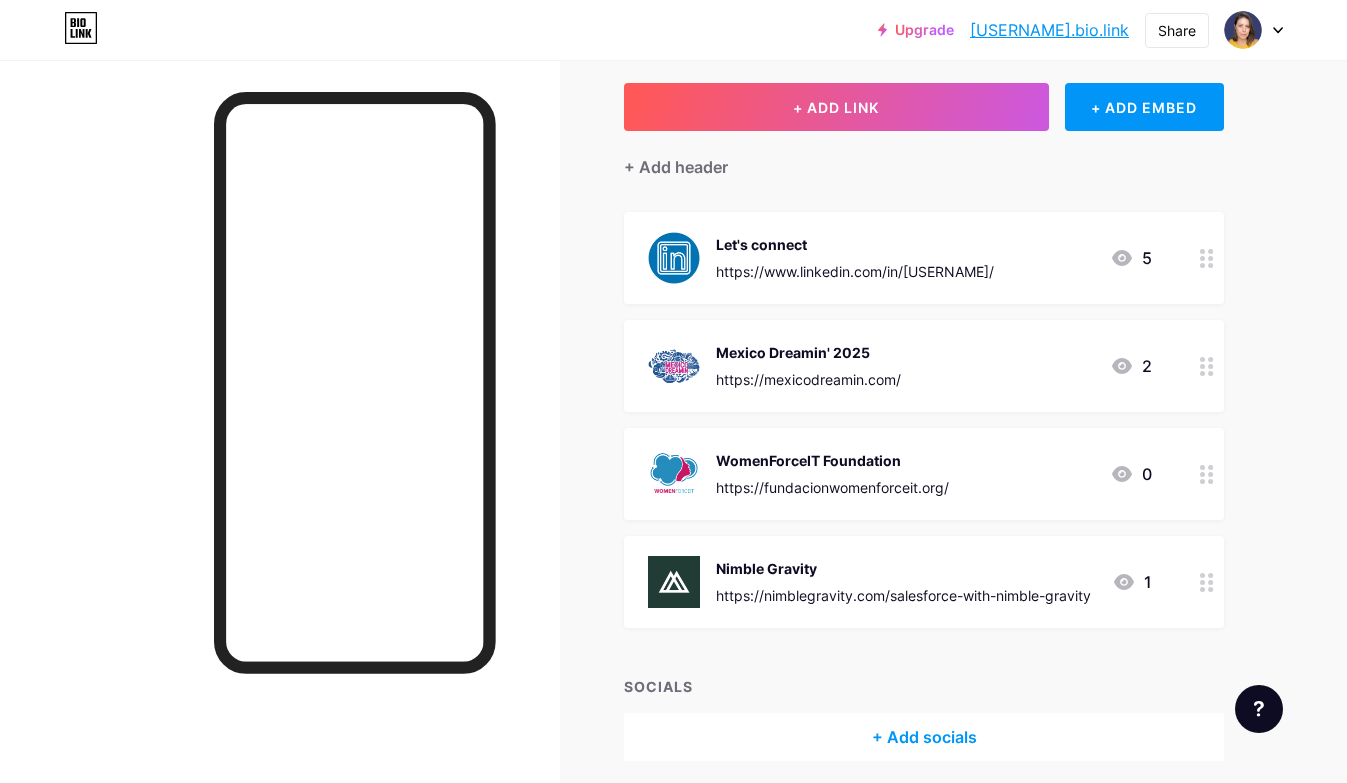 scroll, scrollTop: 132, scrollLeft: 0, axis: vertical 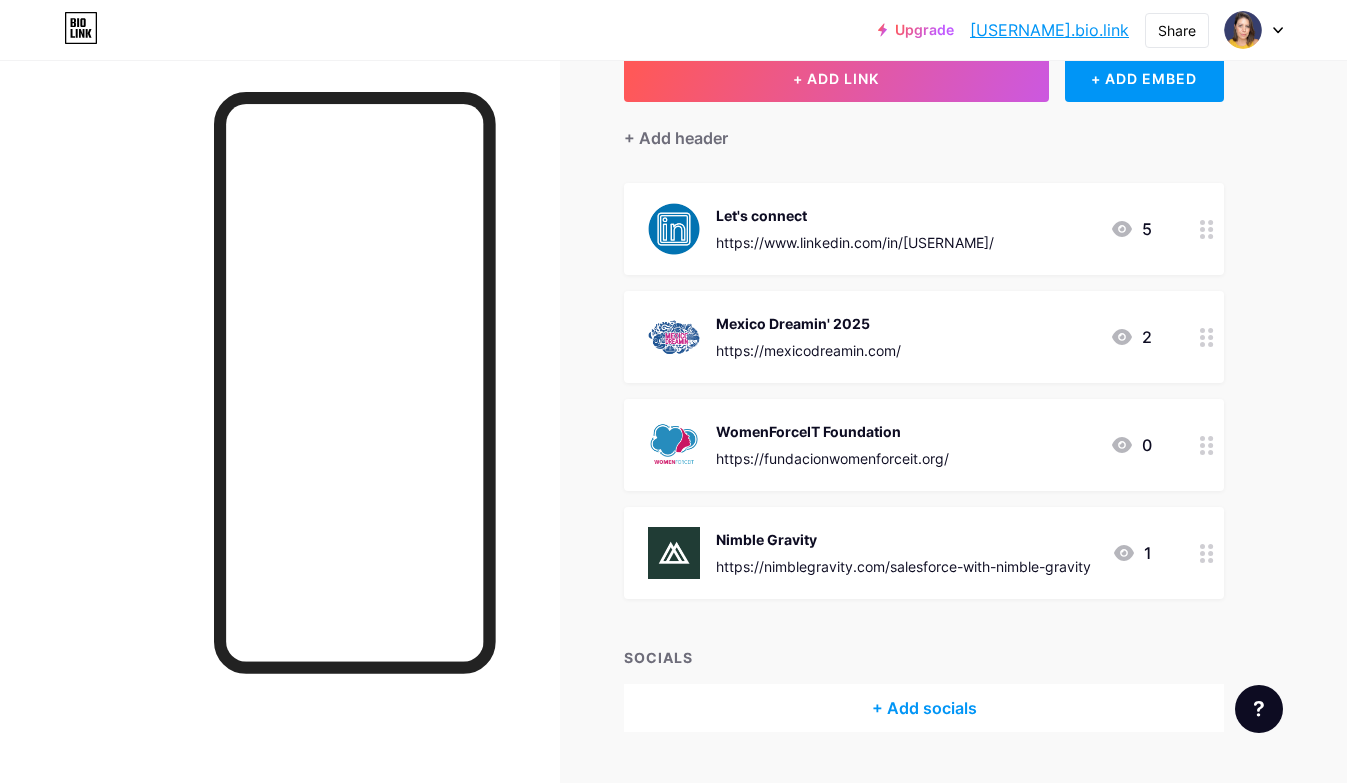 click on "Nimble Gravity" at bounding box center [903, 539] 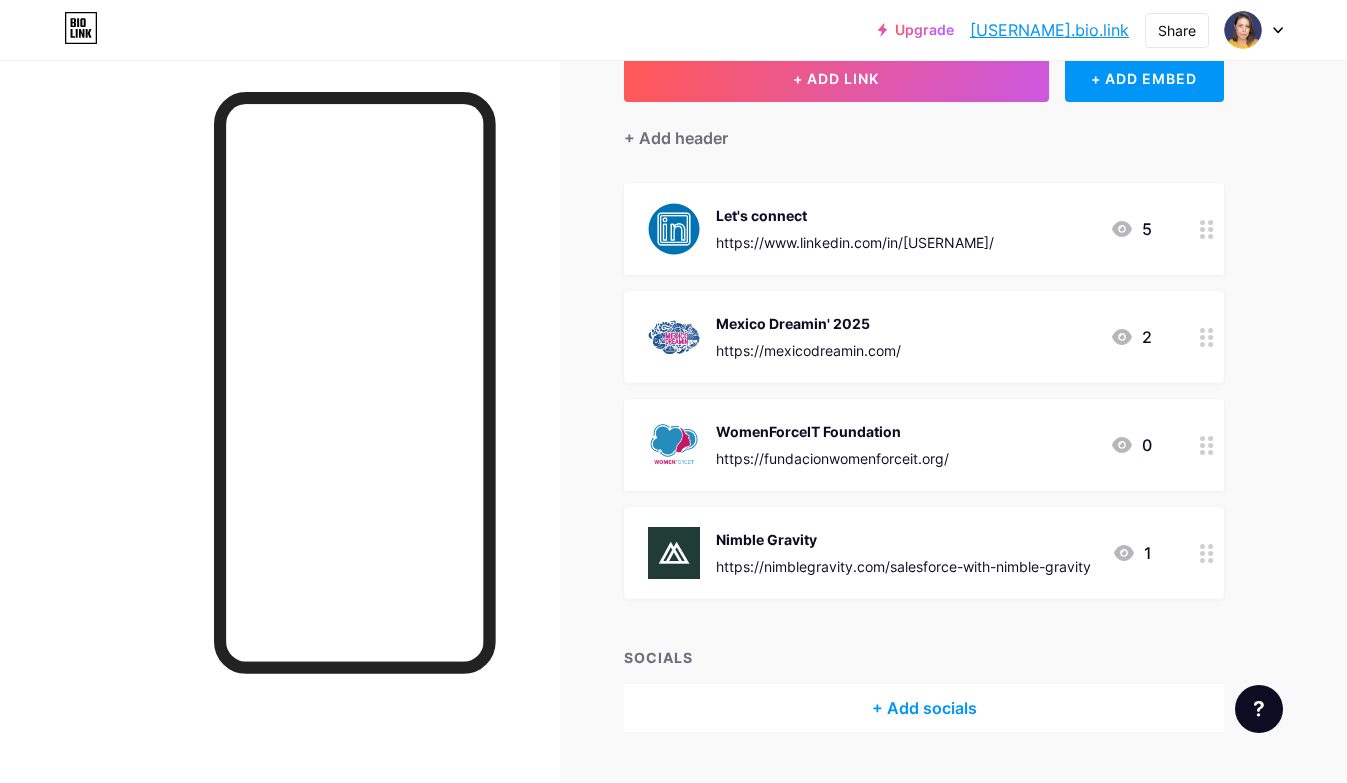 click 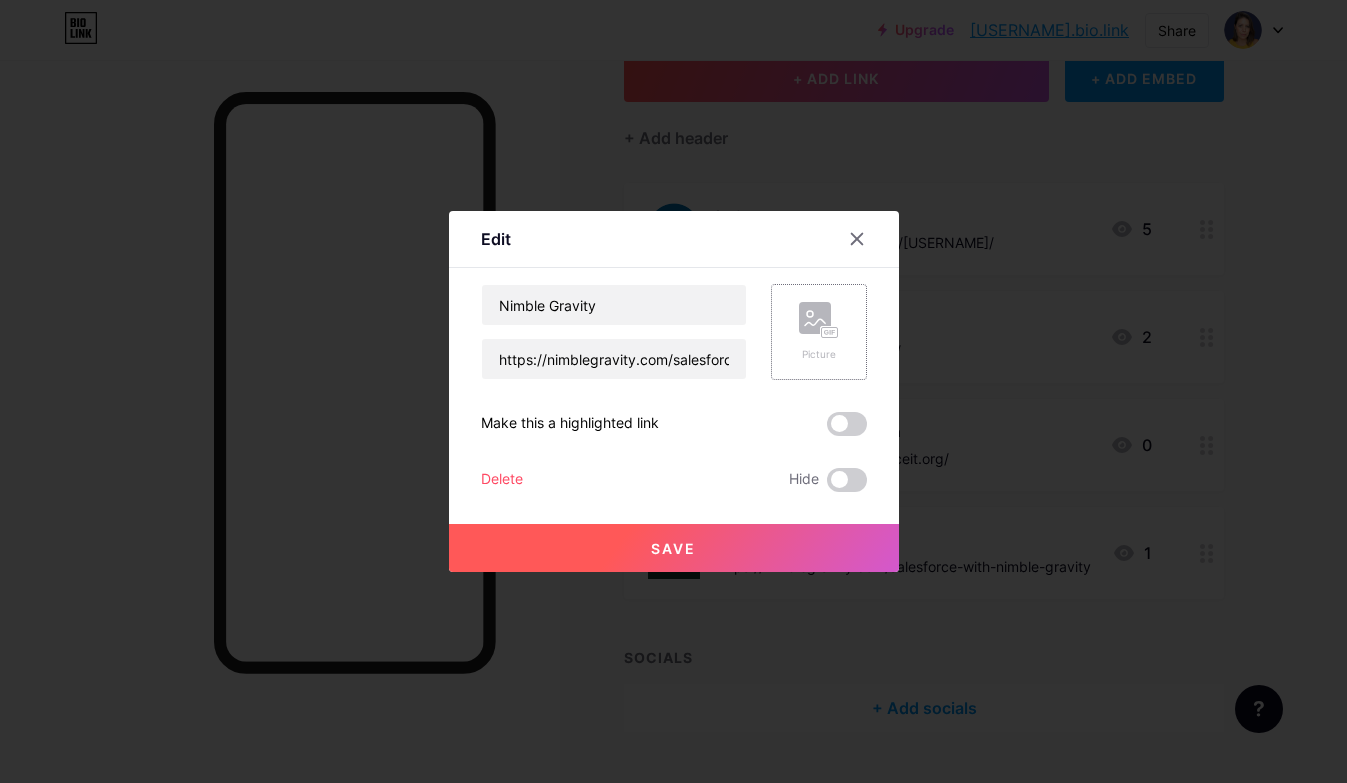 click on "Picture" at bounding box center [819, 354] 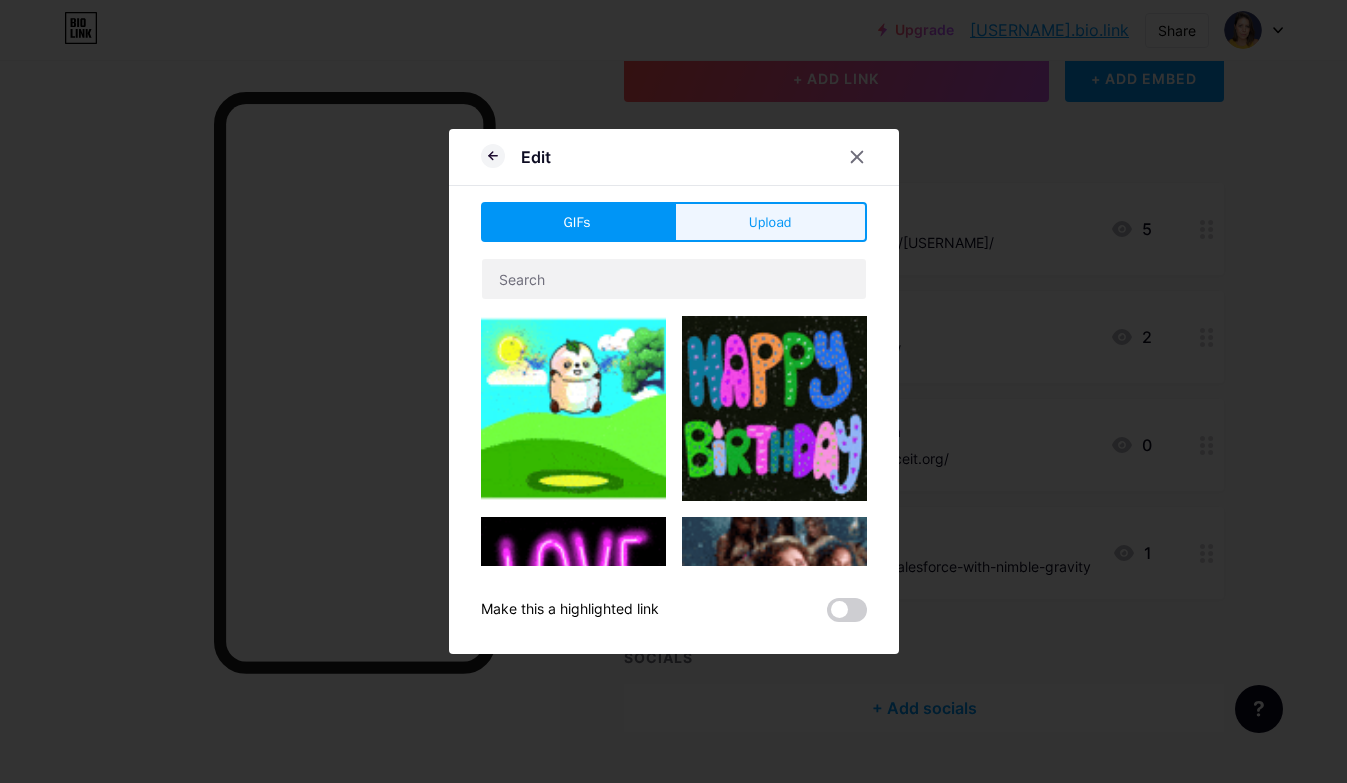 click on "Upload" at bounding box center (770, 222) 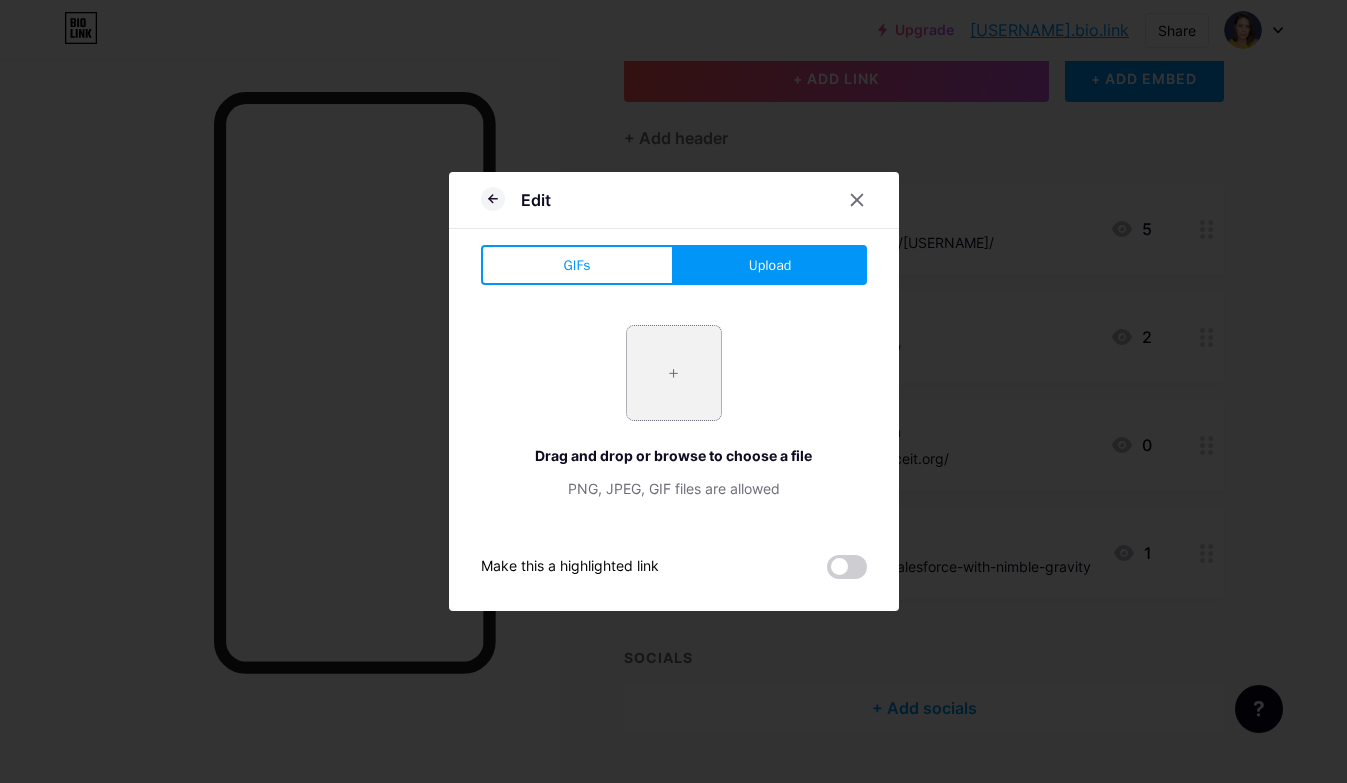 click at bounding box center (674, 373) 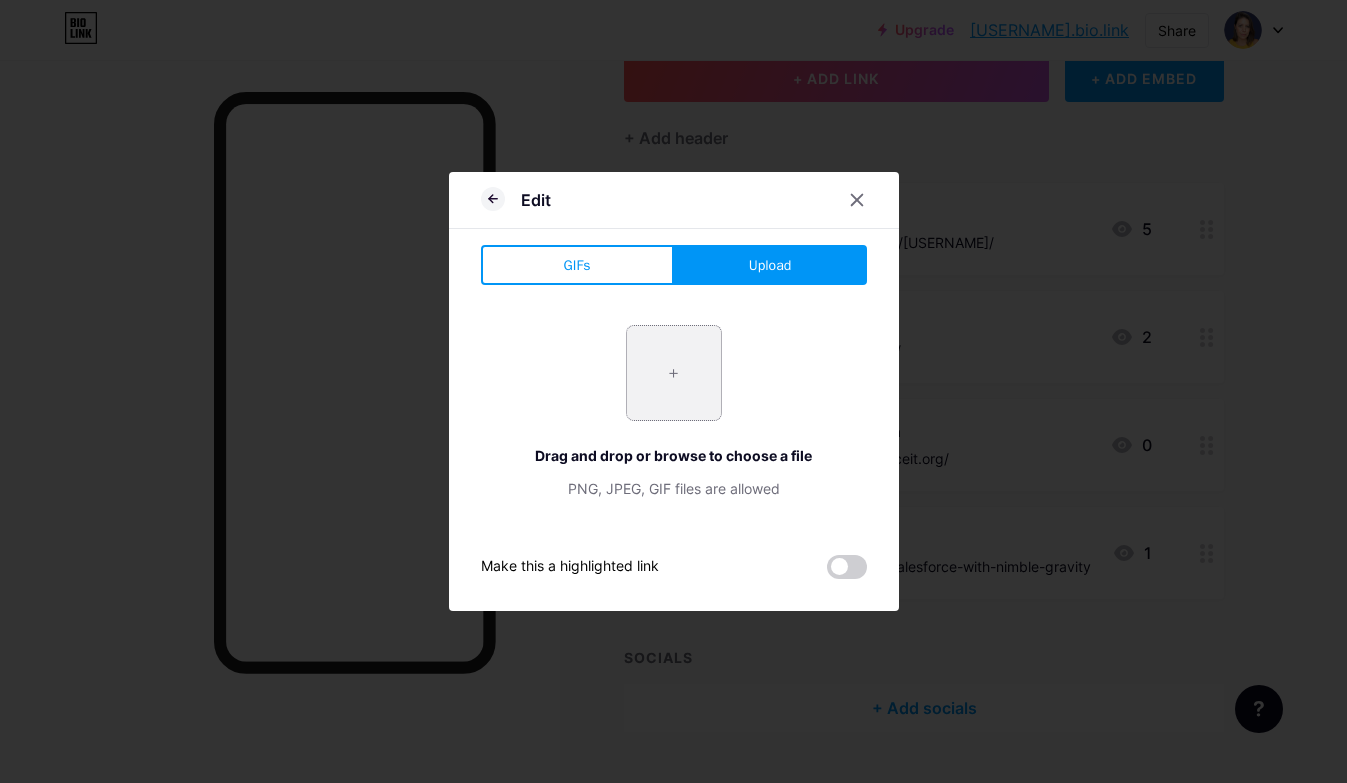 click at bounding box center (674, 373) 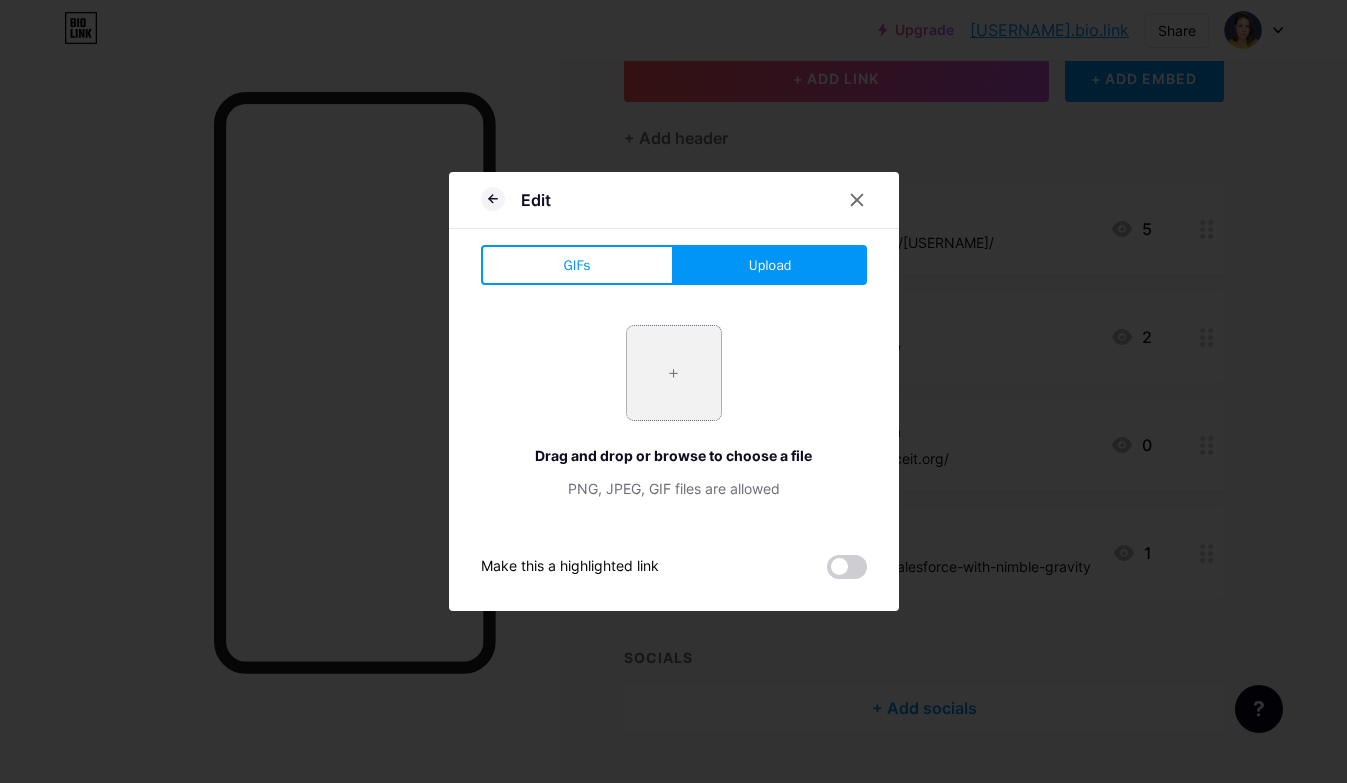 type on "C:\fakepath\thumbnail_image003.png" 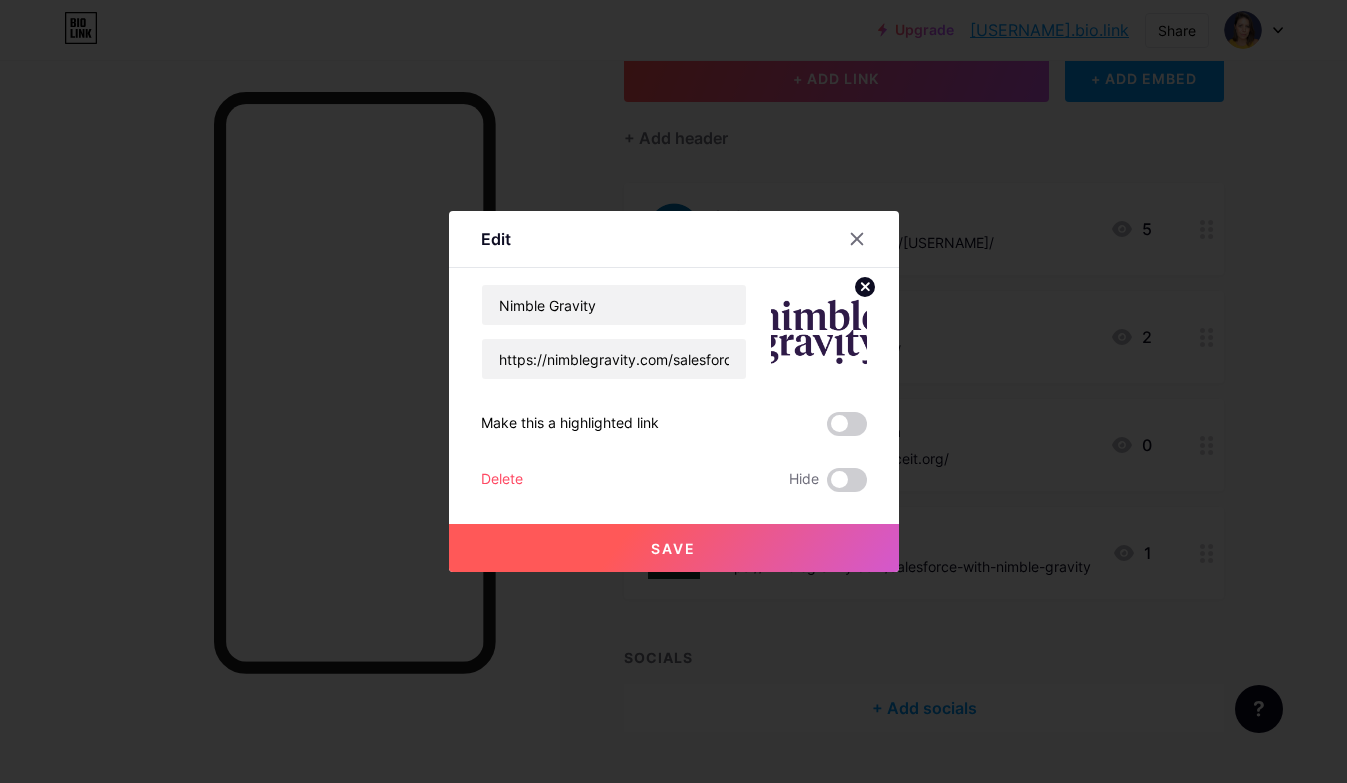 click at bounding box center (673, 391) 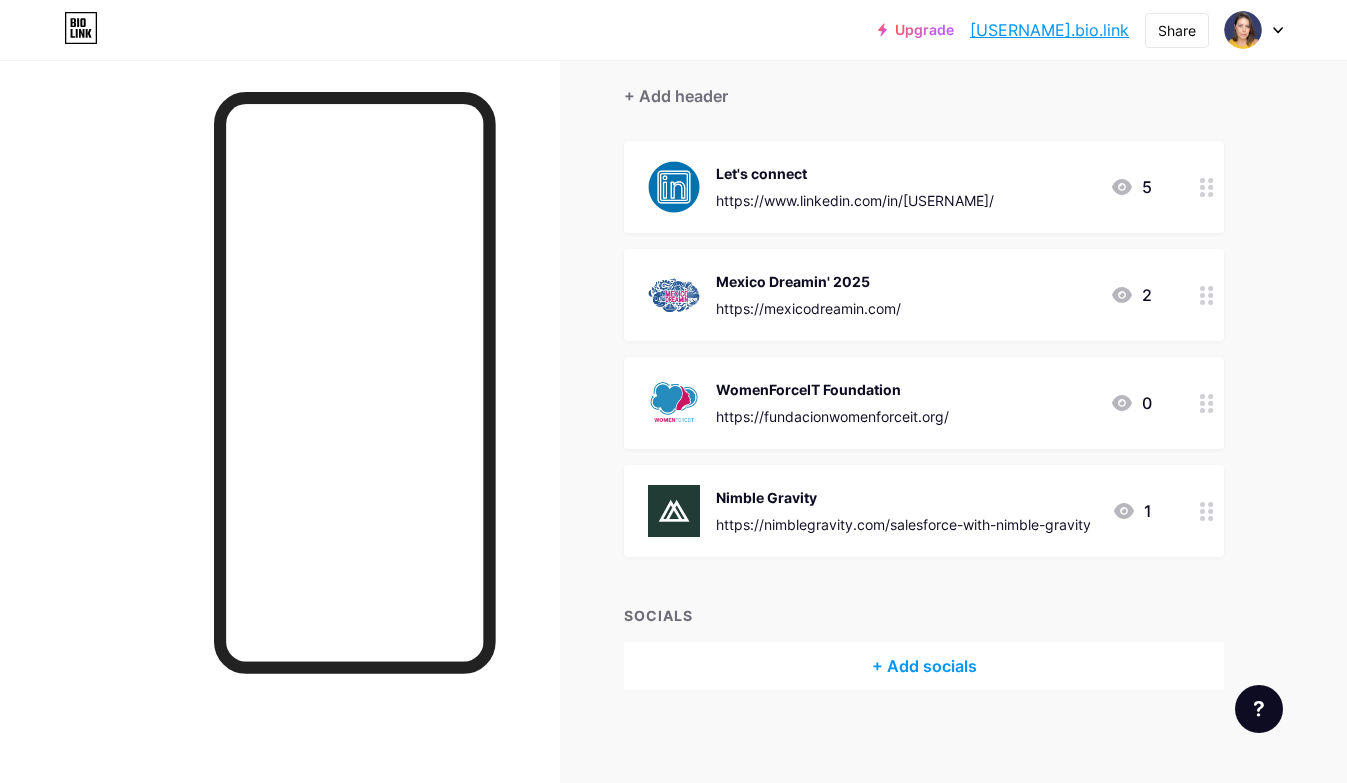 scroll, scrollTop: 180, scrollLeft: 0, axis: vertical 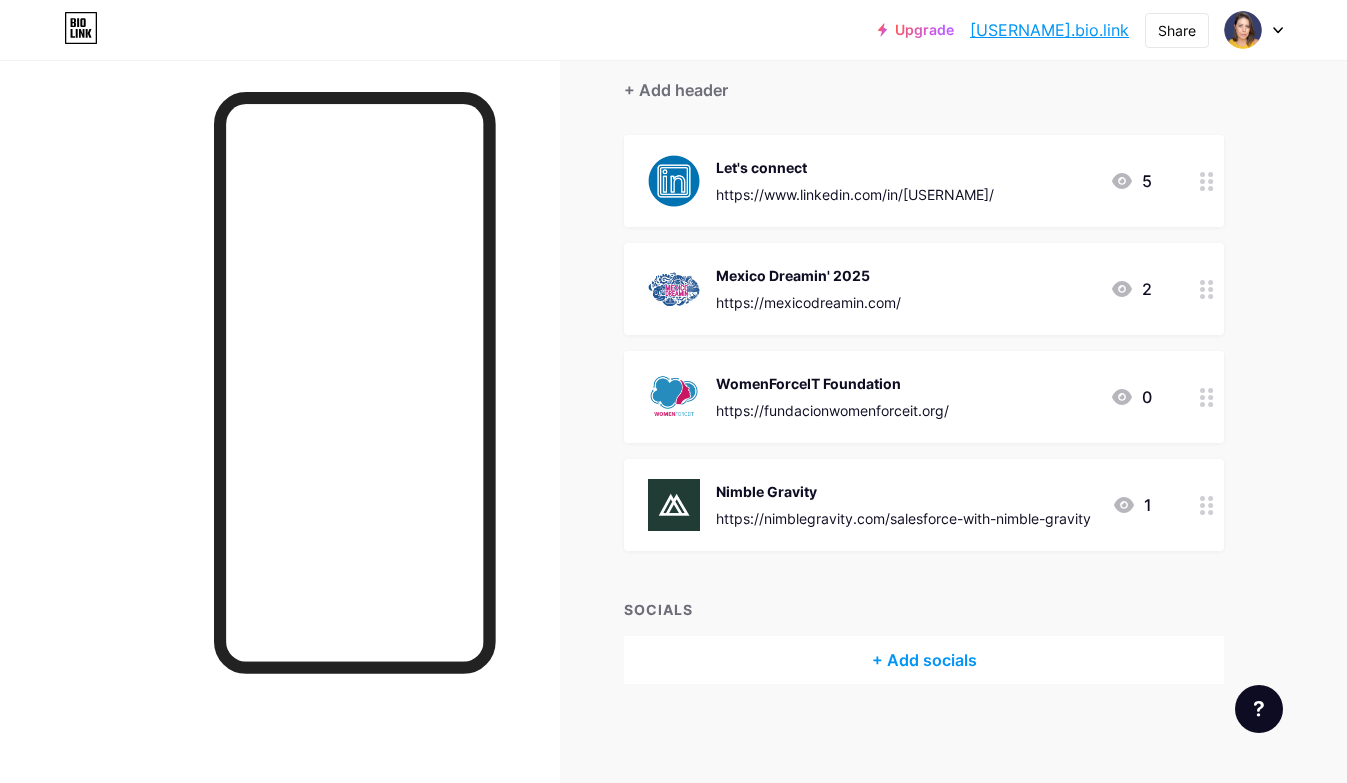 click on "belindavergara.bio.link" at bounding box center [1049, 30] 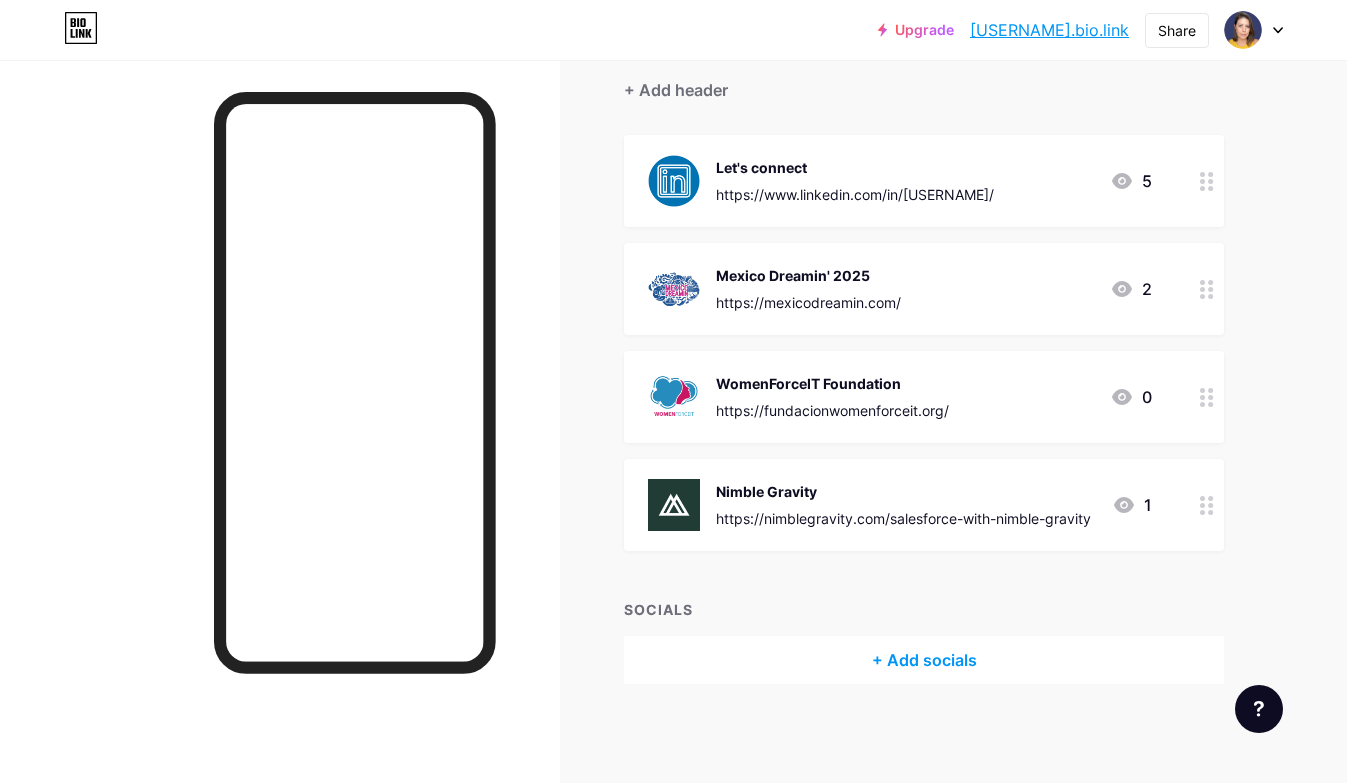 click at bounding box center (1207, 505) 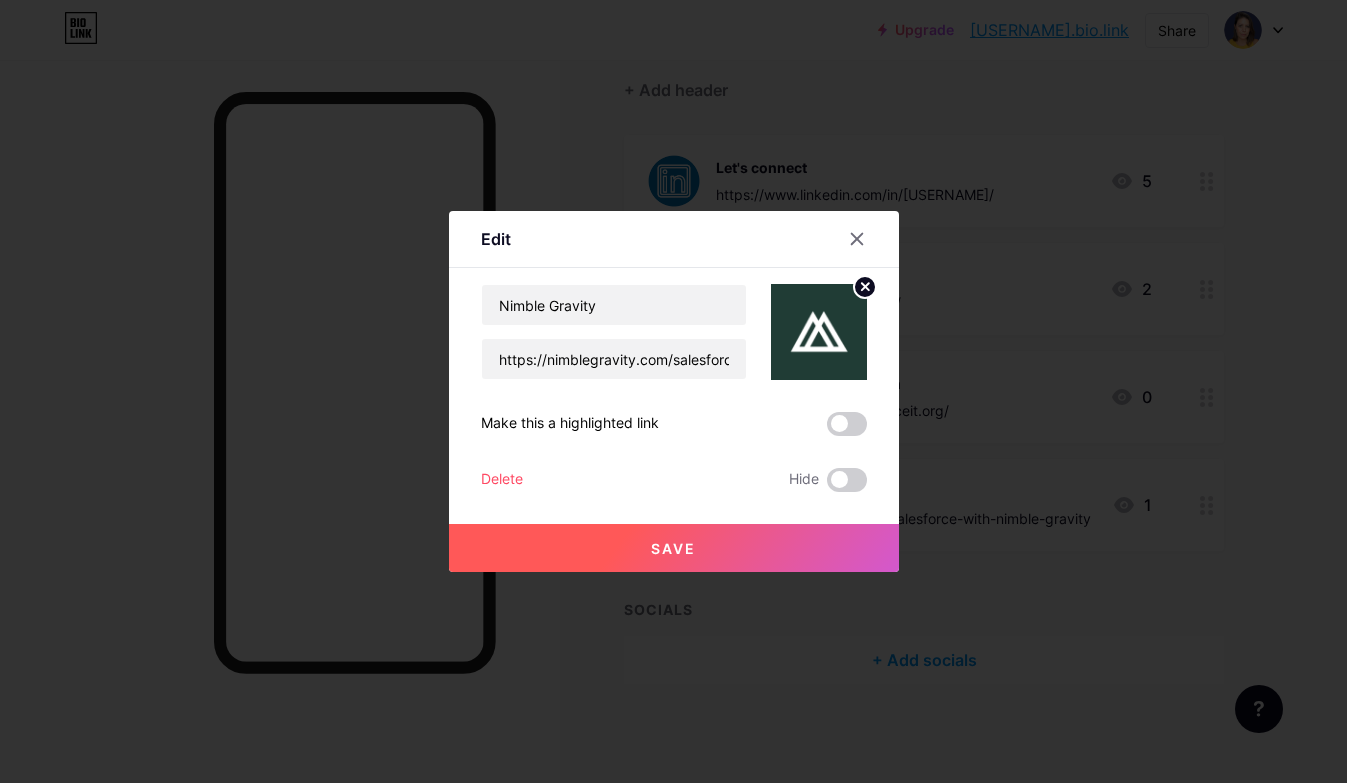 click 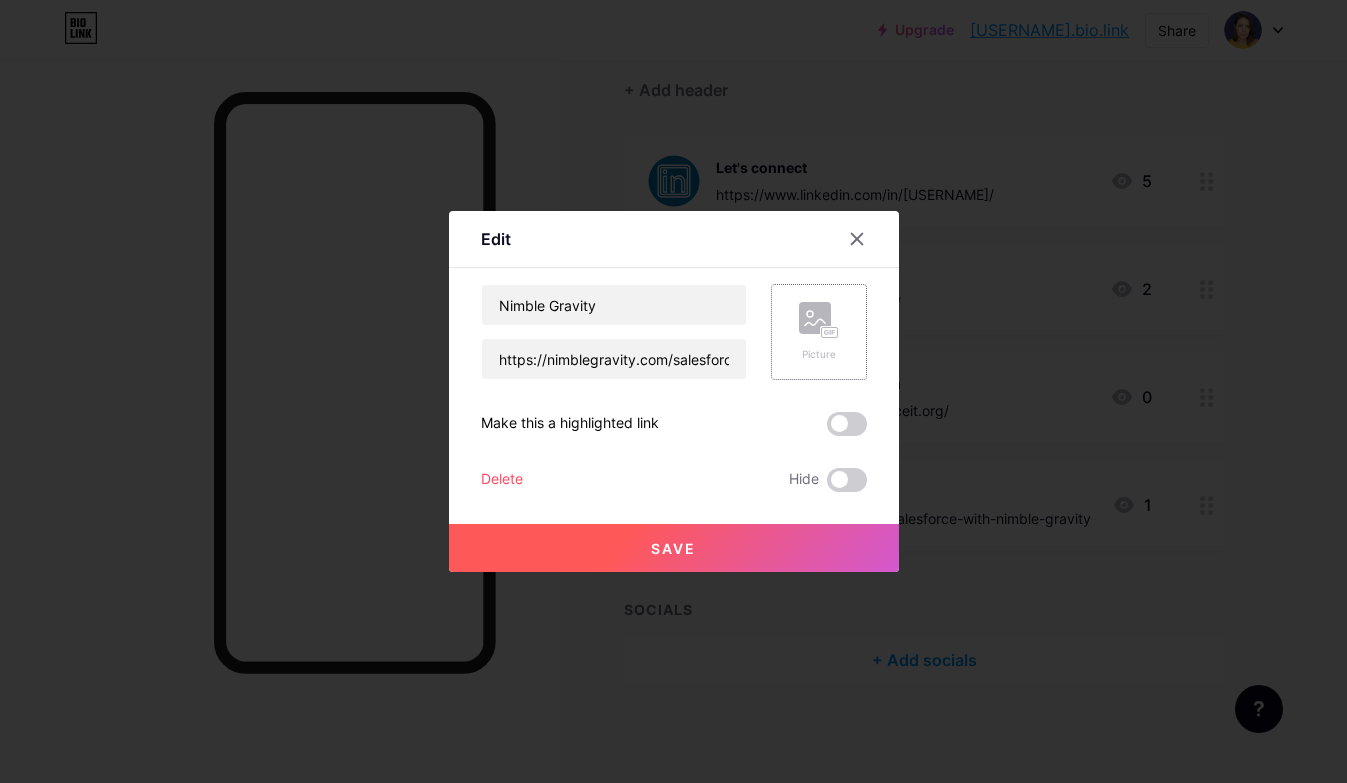 click 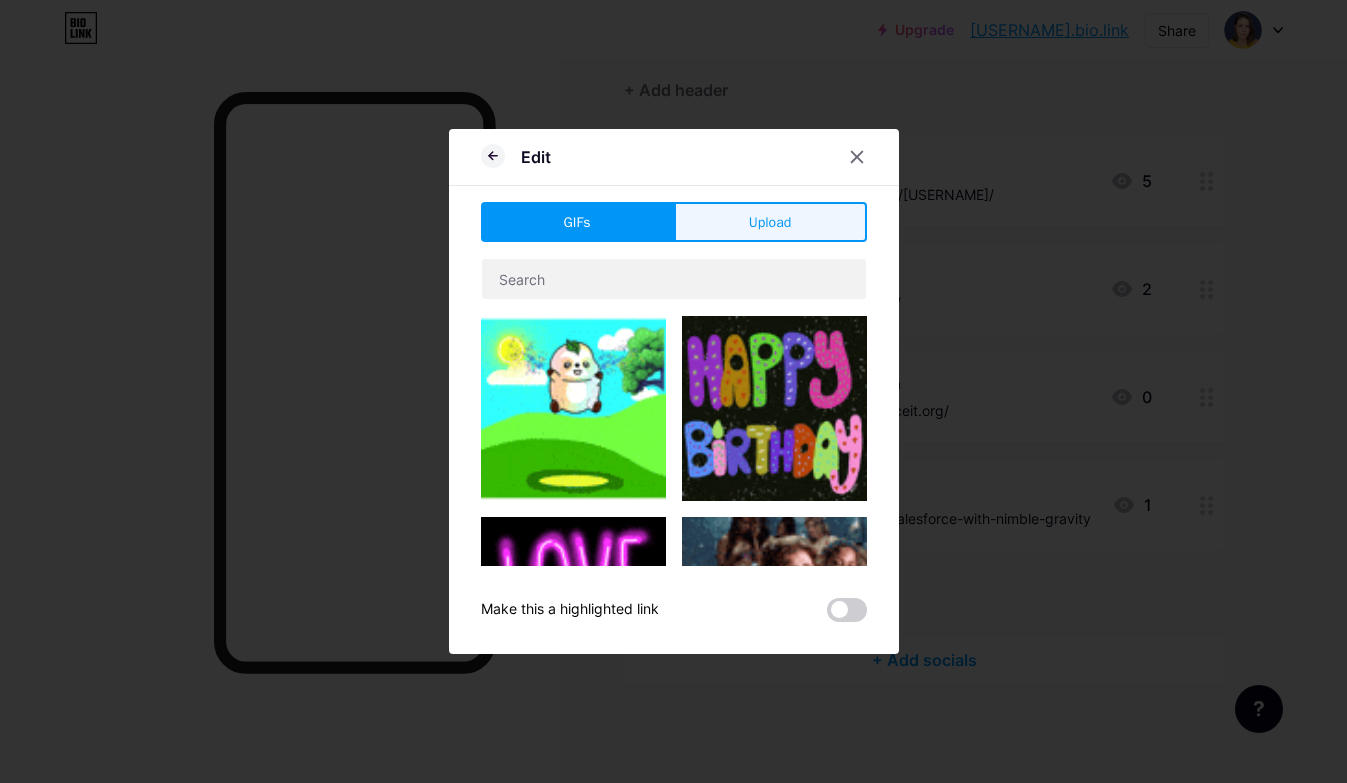 click on "Upload" at bounding box center [770, 222] 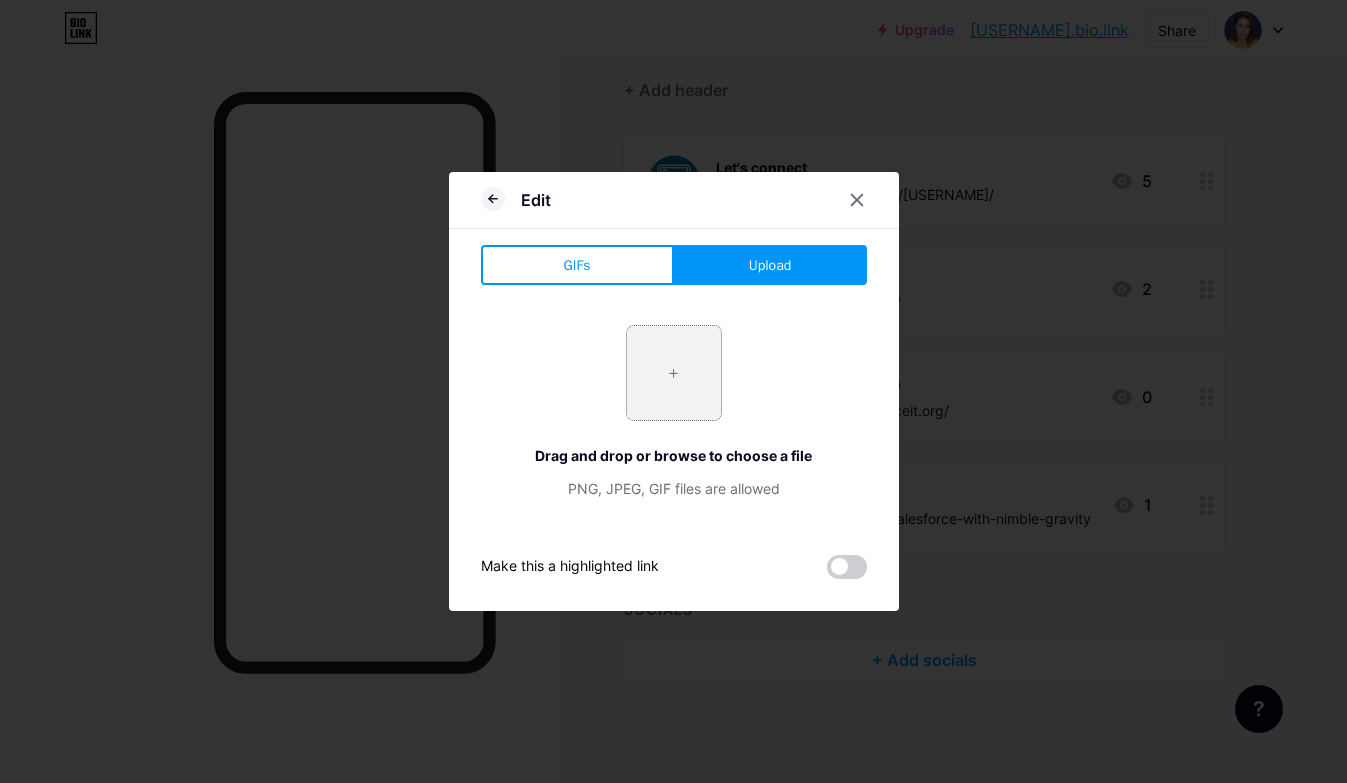 click at bounding box center (674, 373) 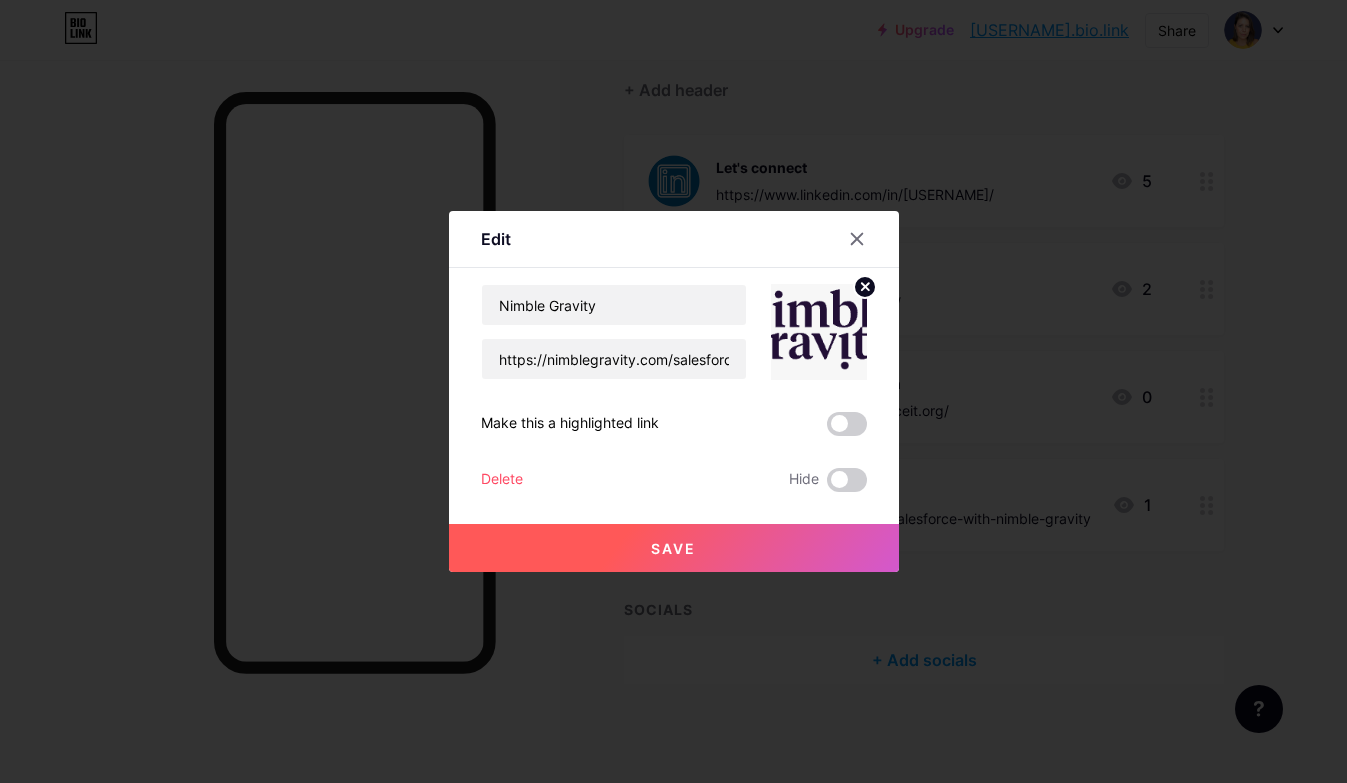 click on "Save" at bounding box center [673, 548] 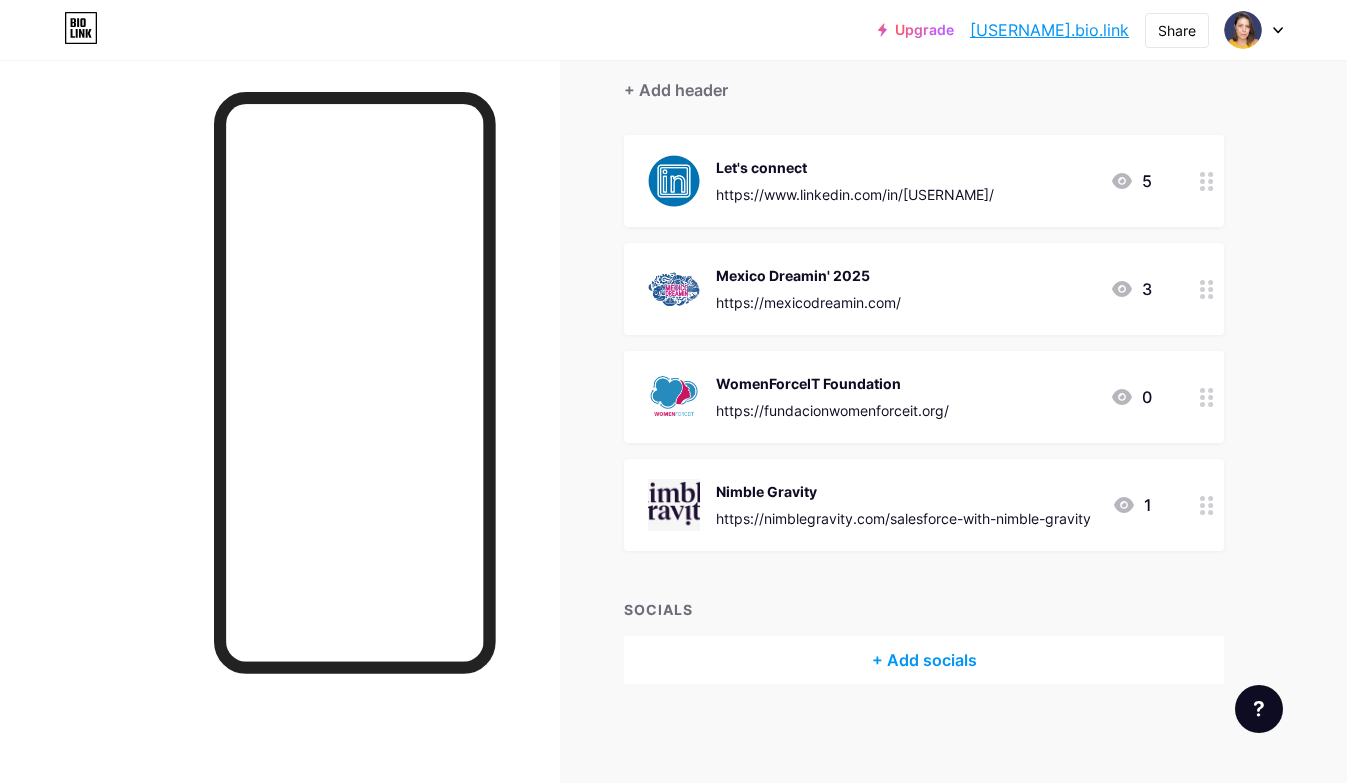 click 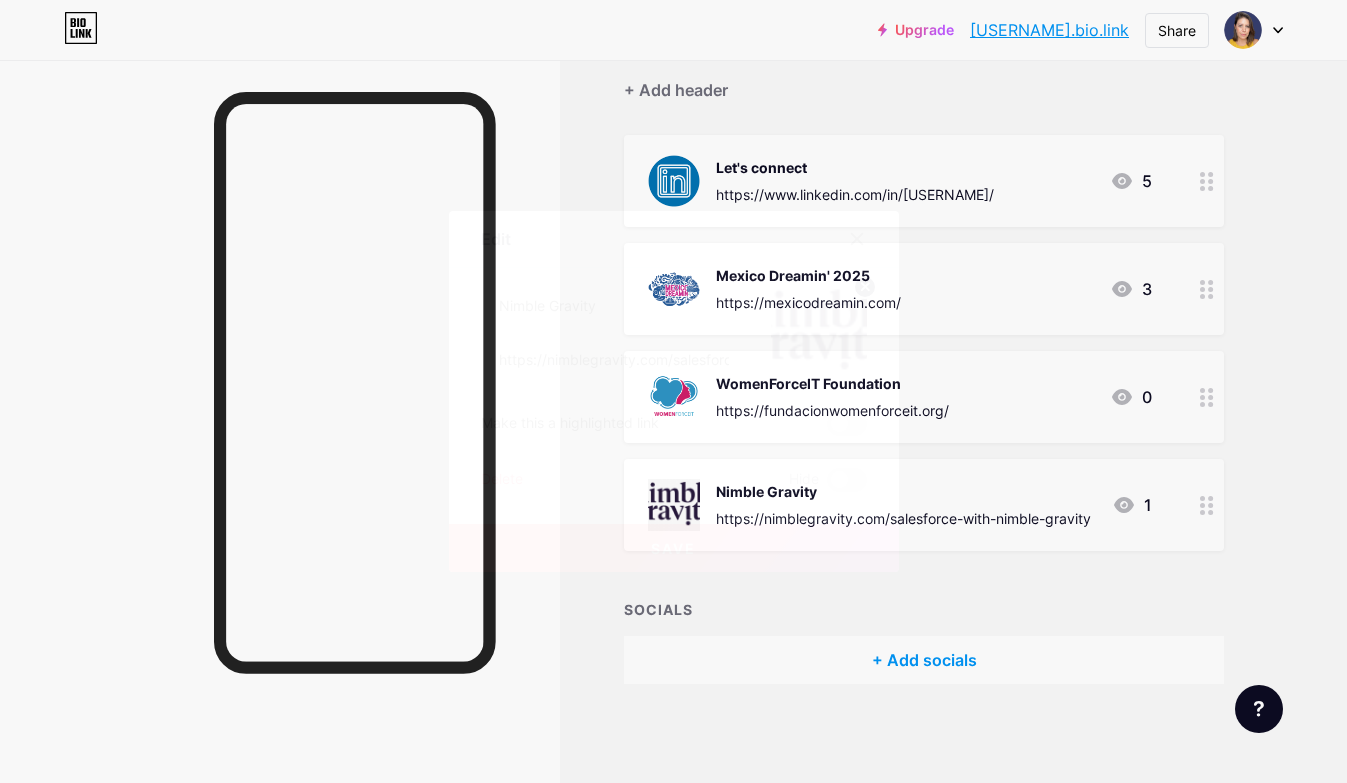 click 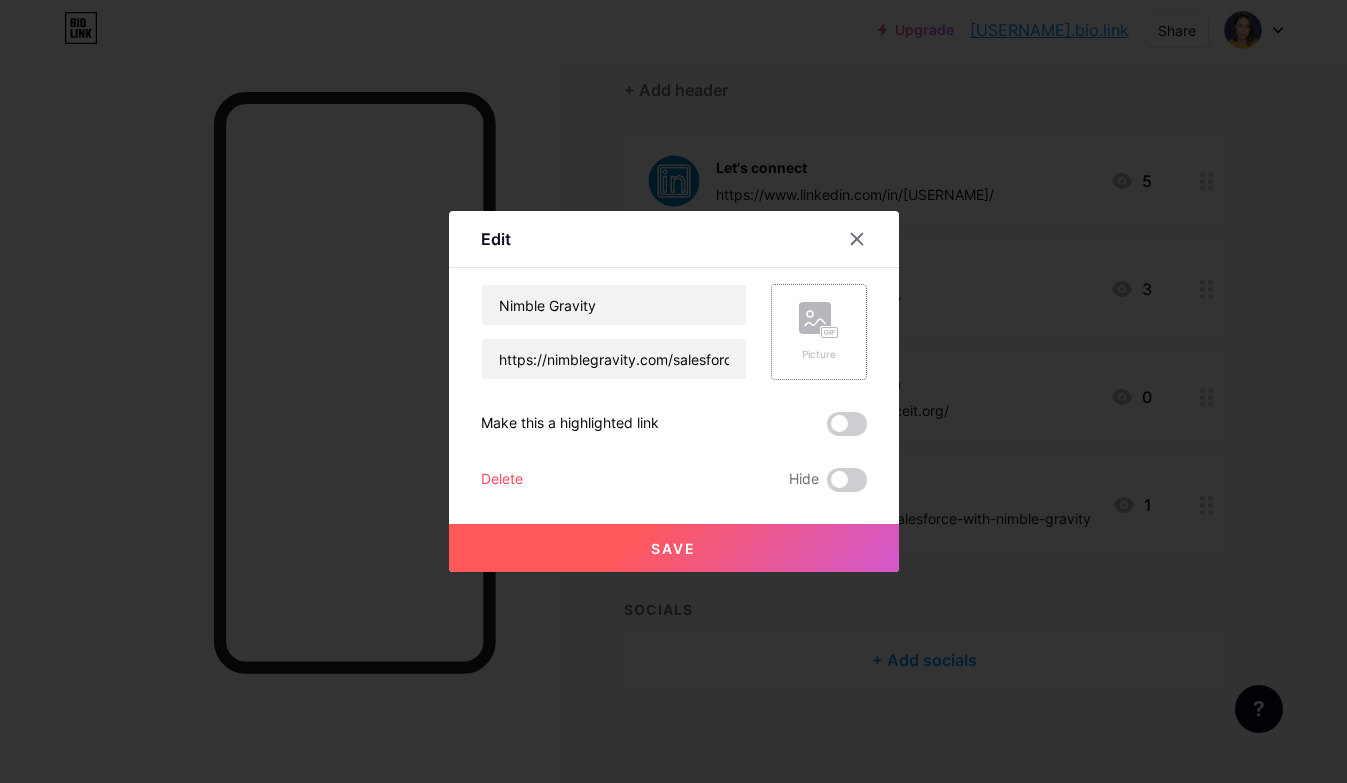 click 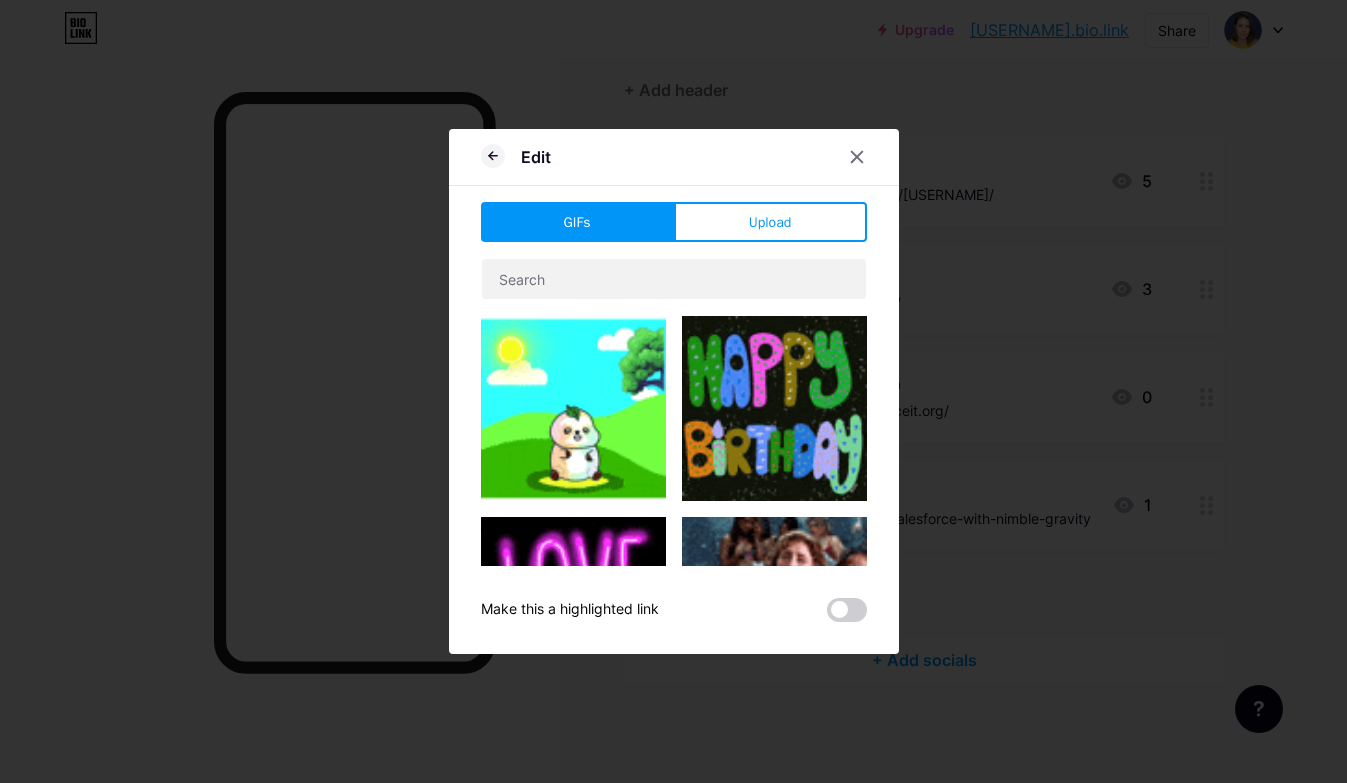 click at bounding box center [774, 408] 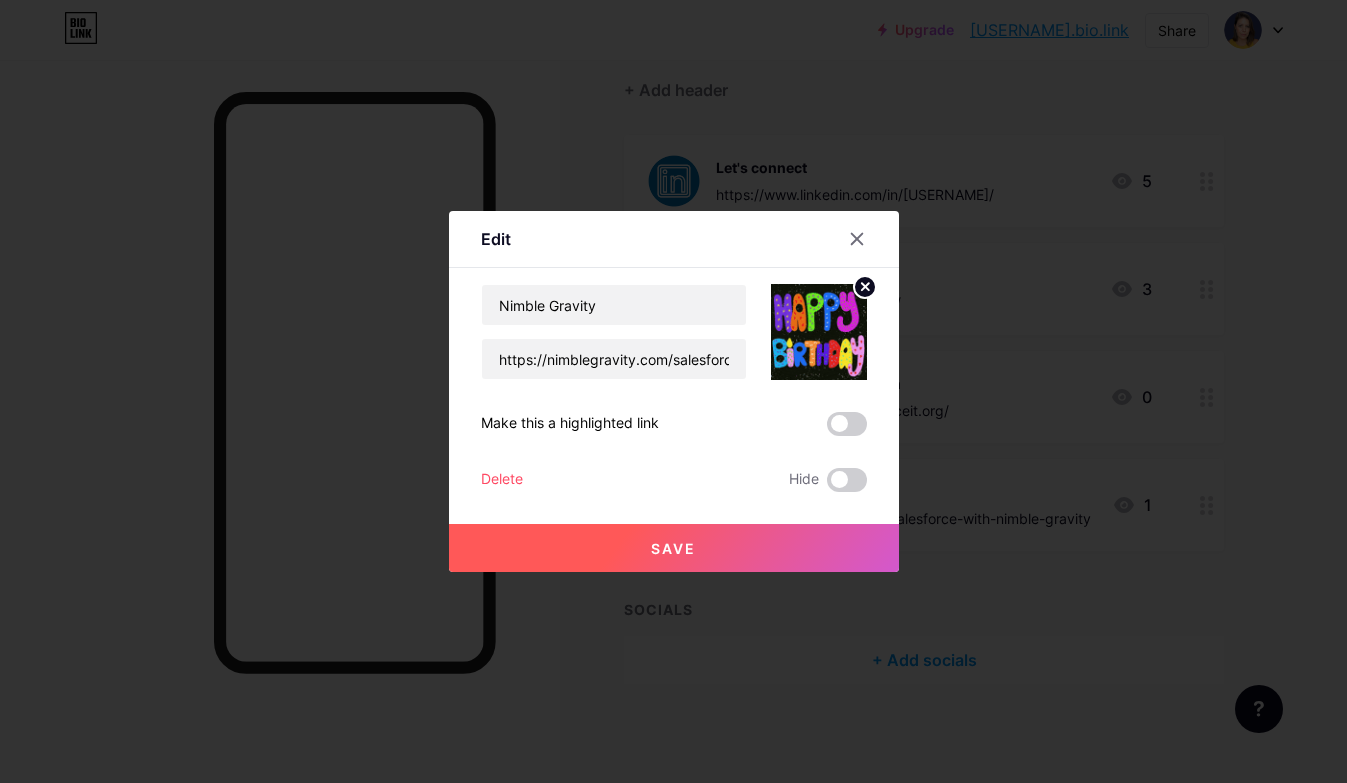 click 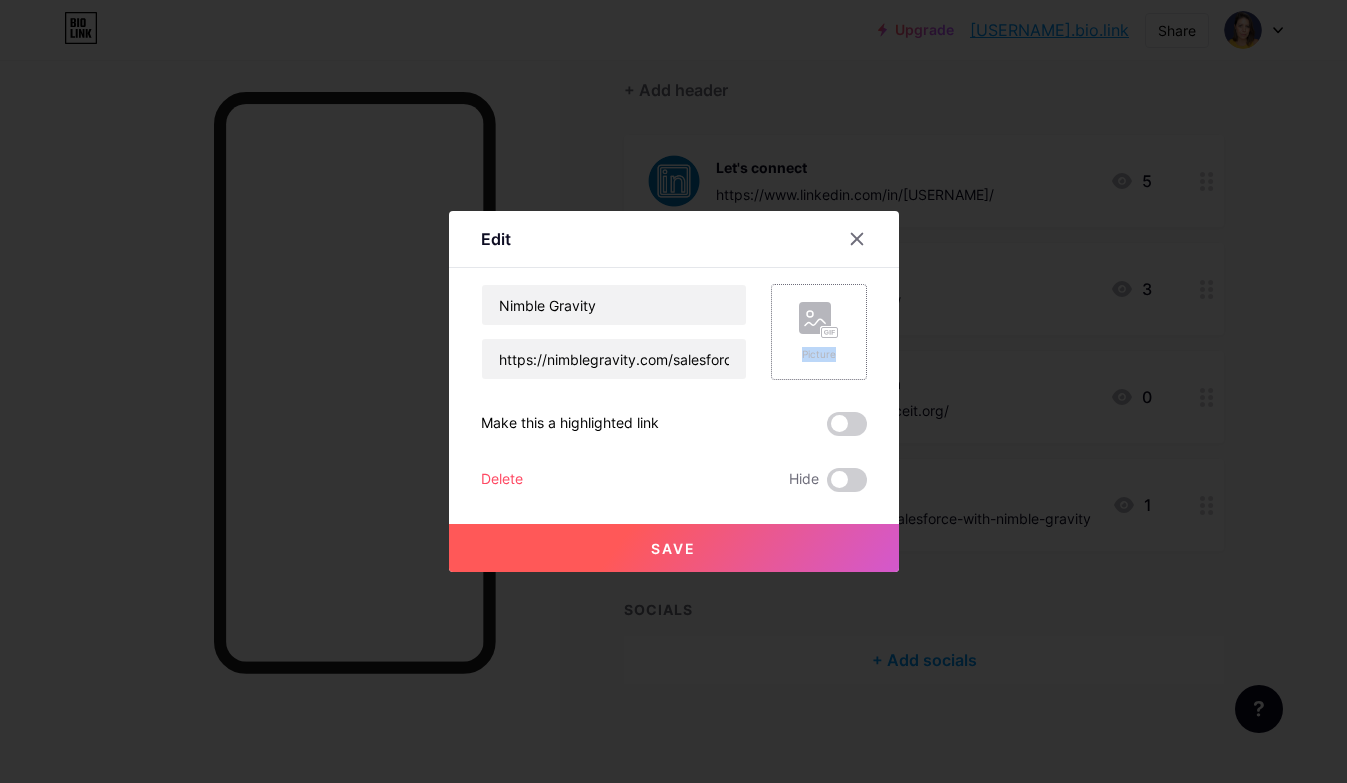 click on "Picture" at bounding box center (819, 332) 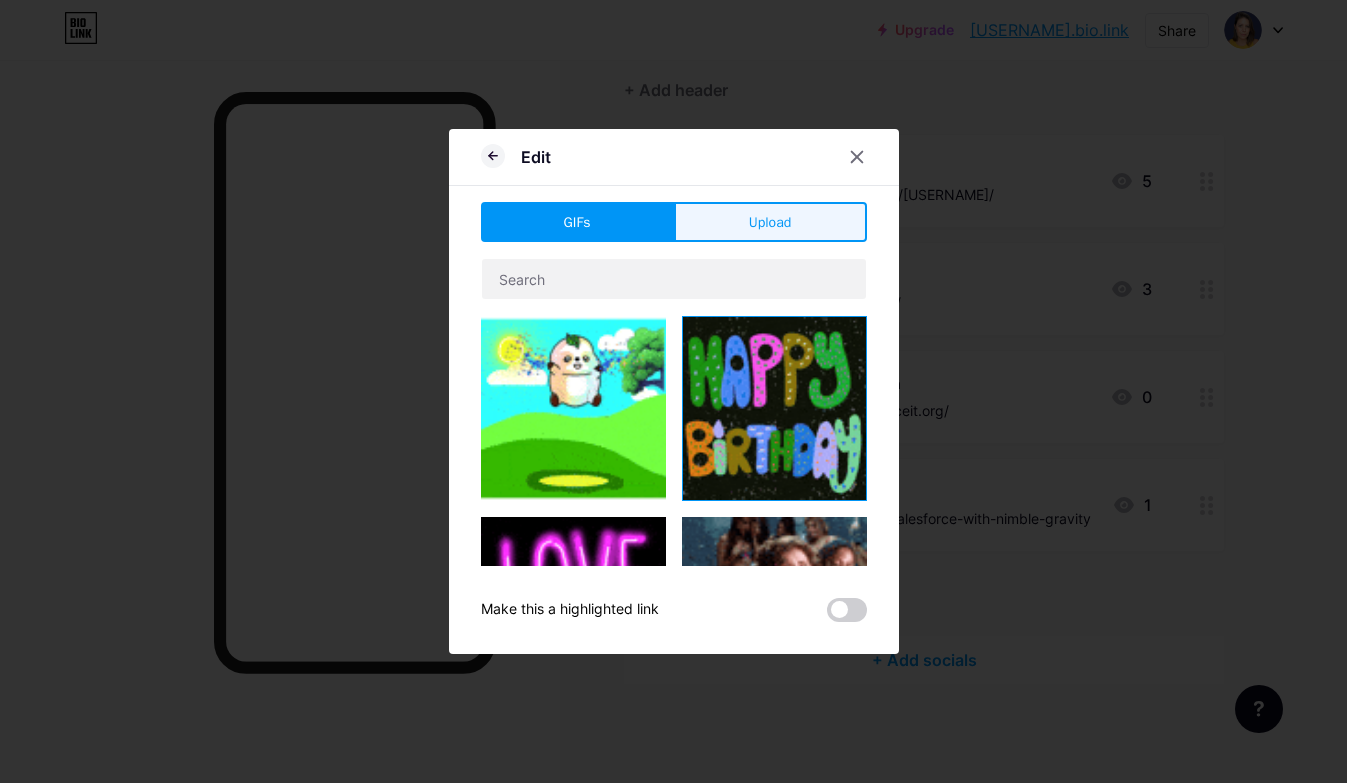 click on "Upload" at bounding box center (770, 222) 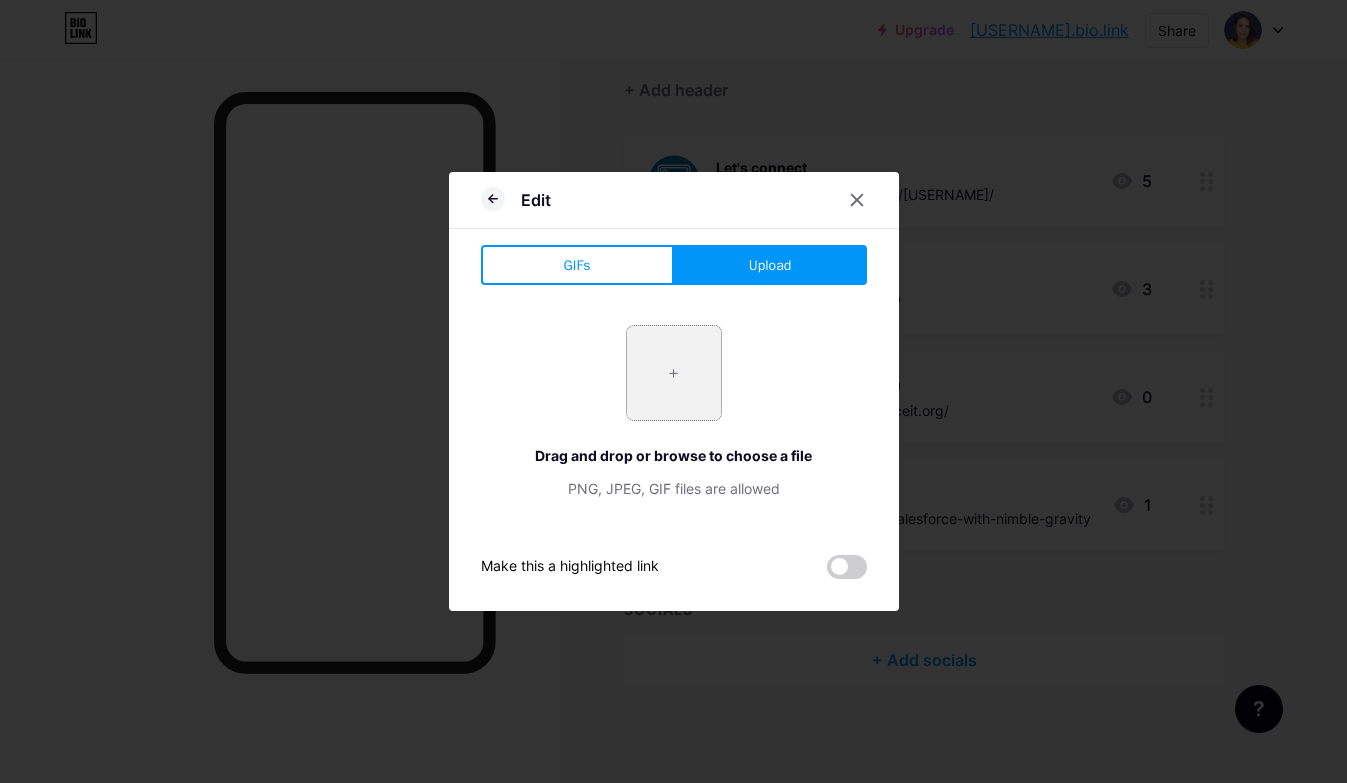 click at bounding box center (674, 373) 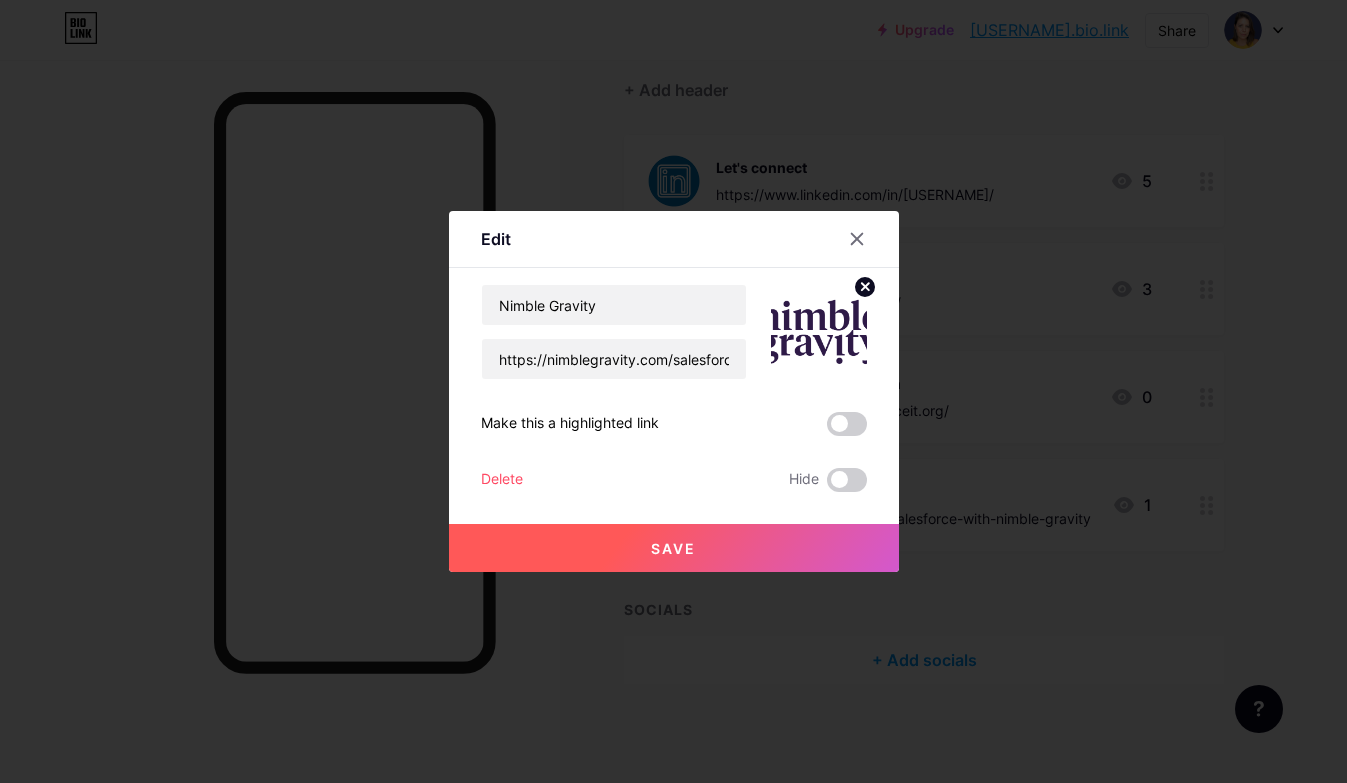 click 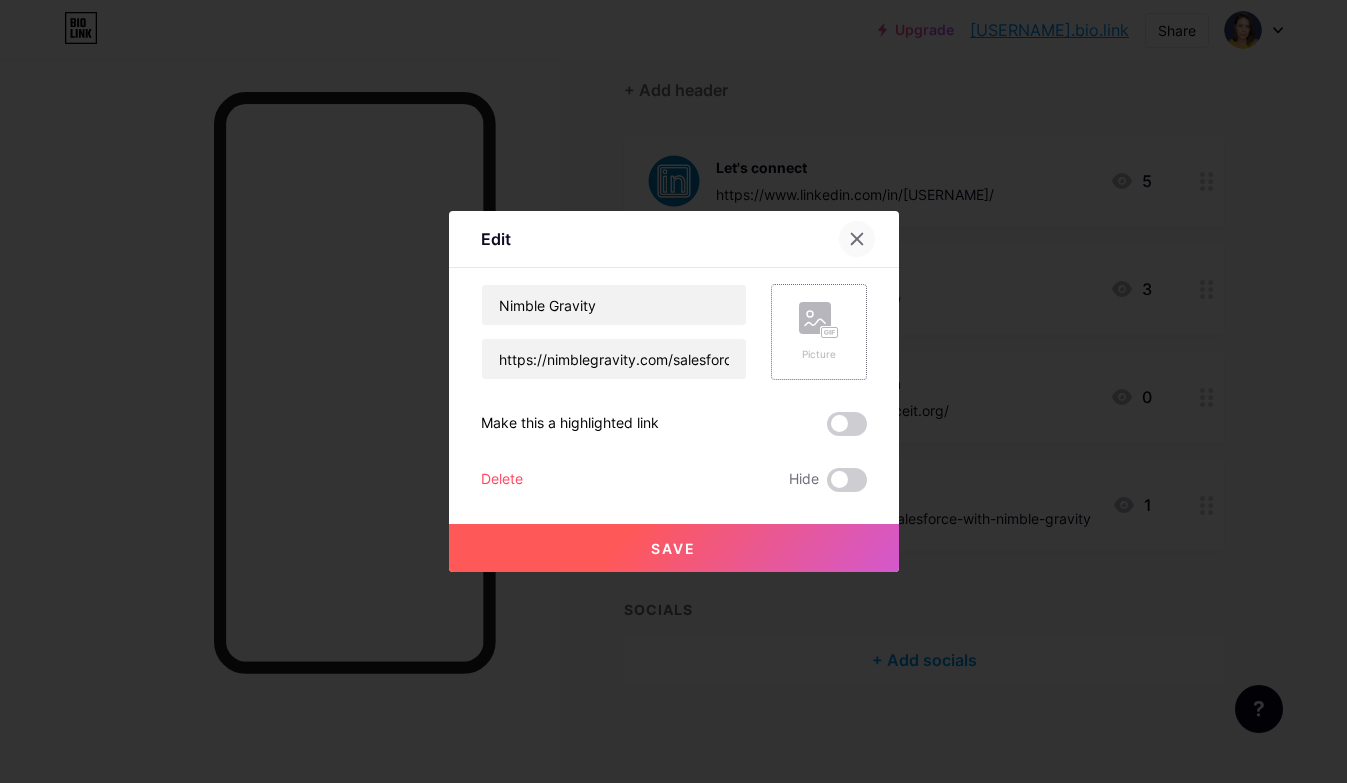 click 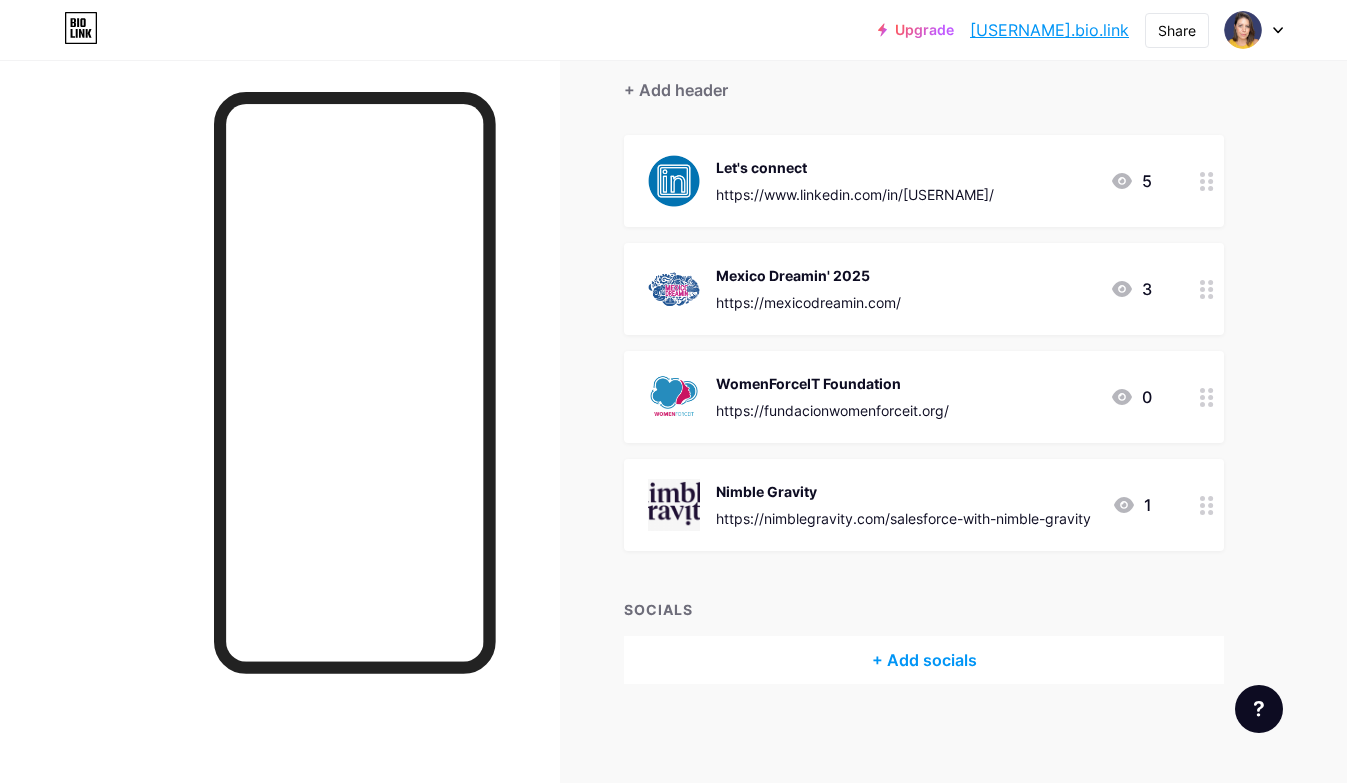 click 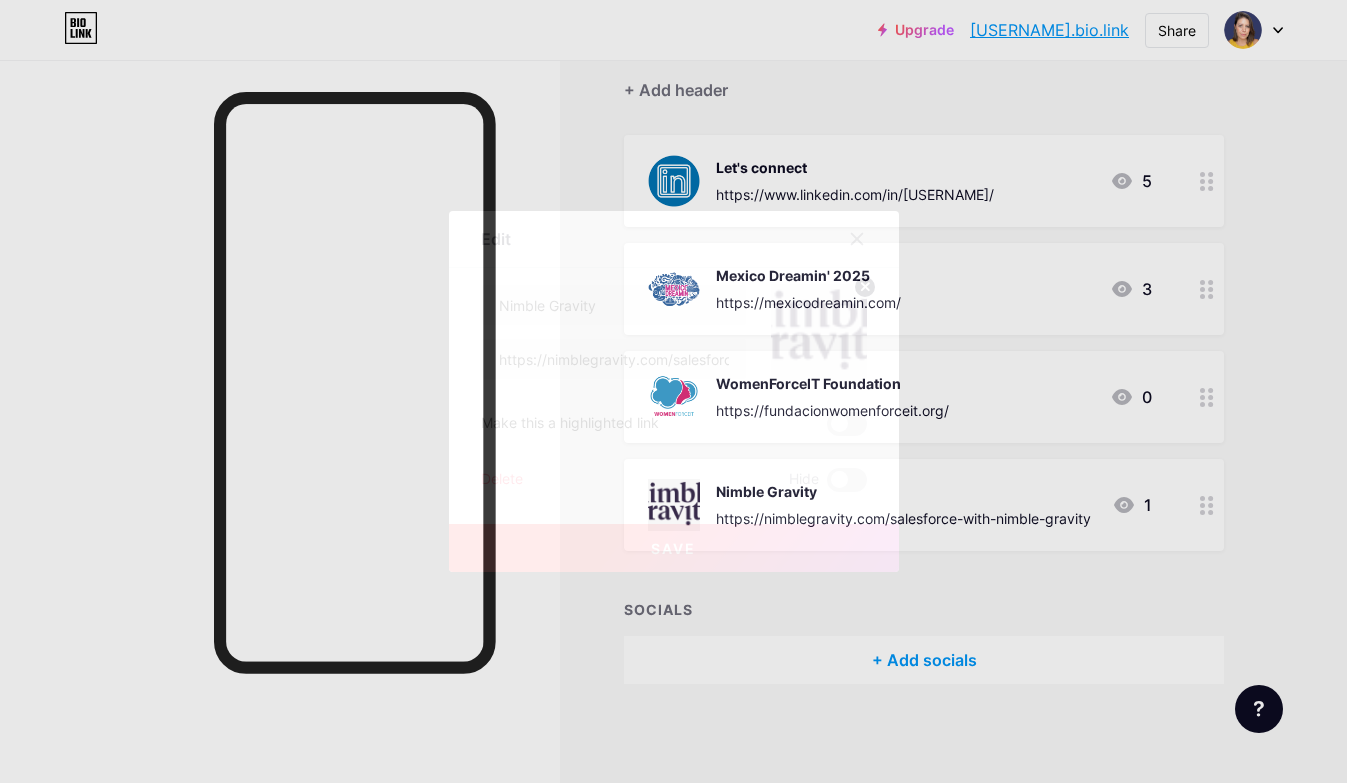 click 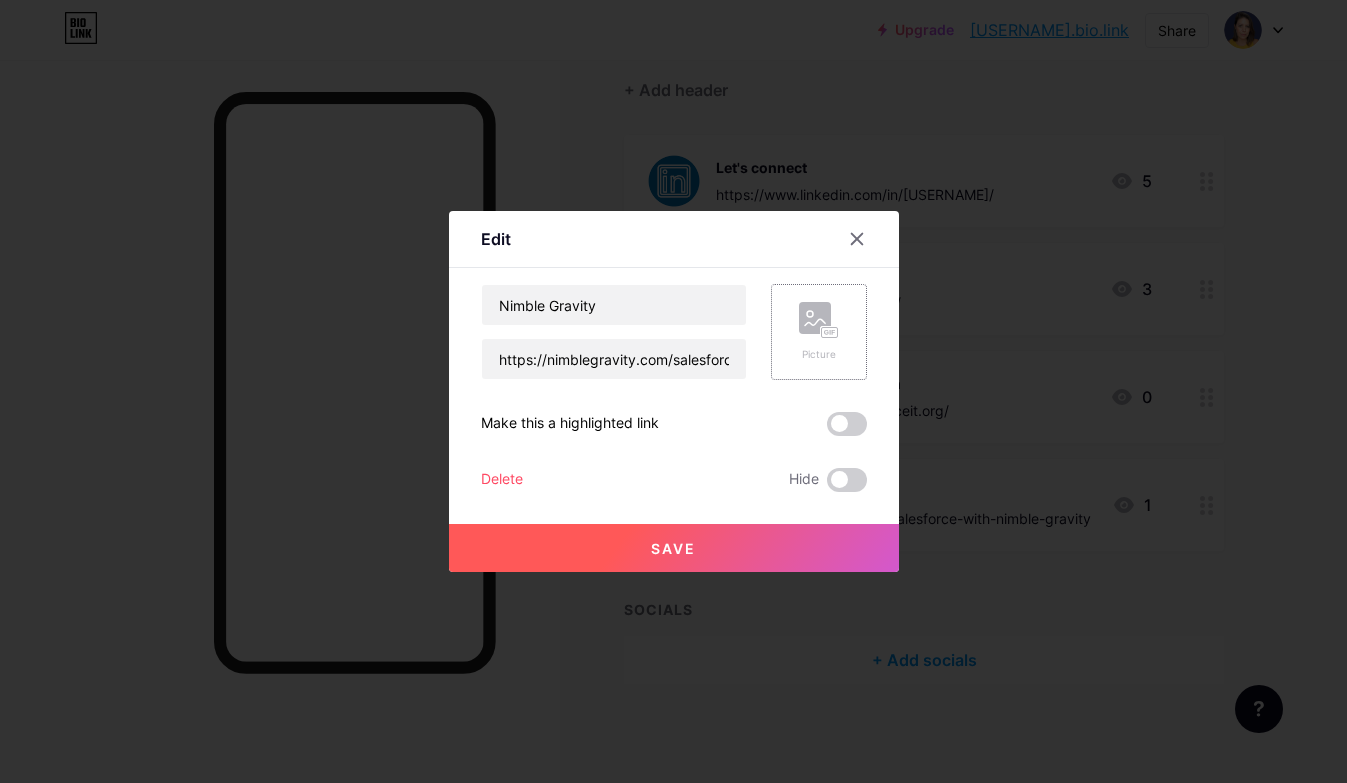 click 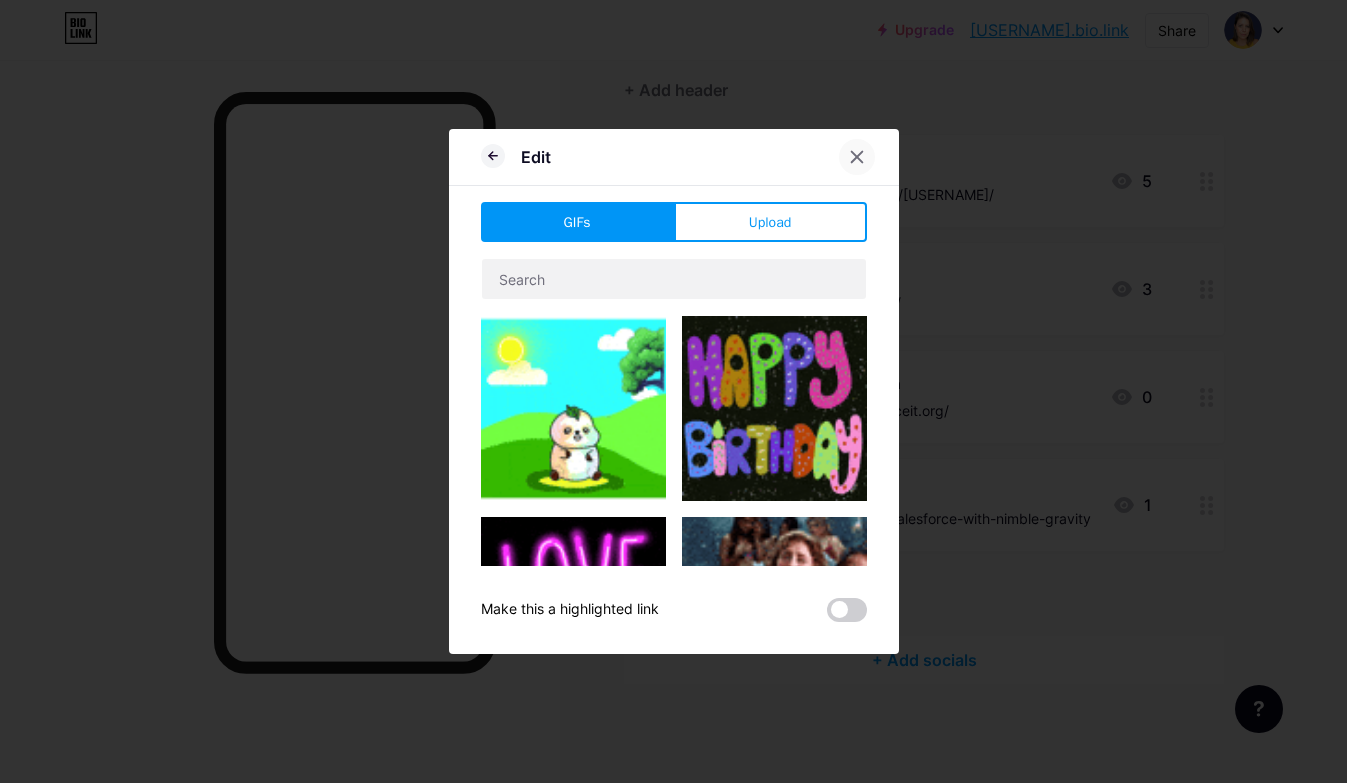 click at bounding box center [857, 157] 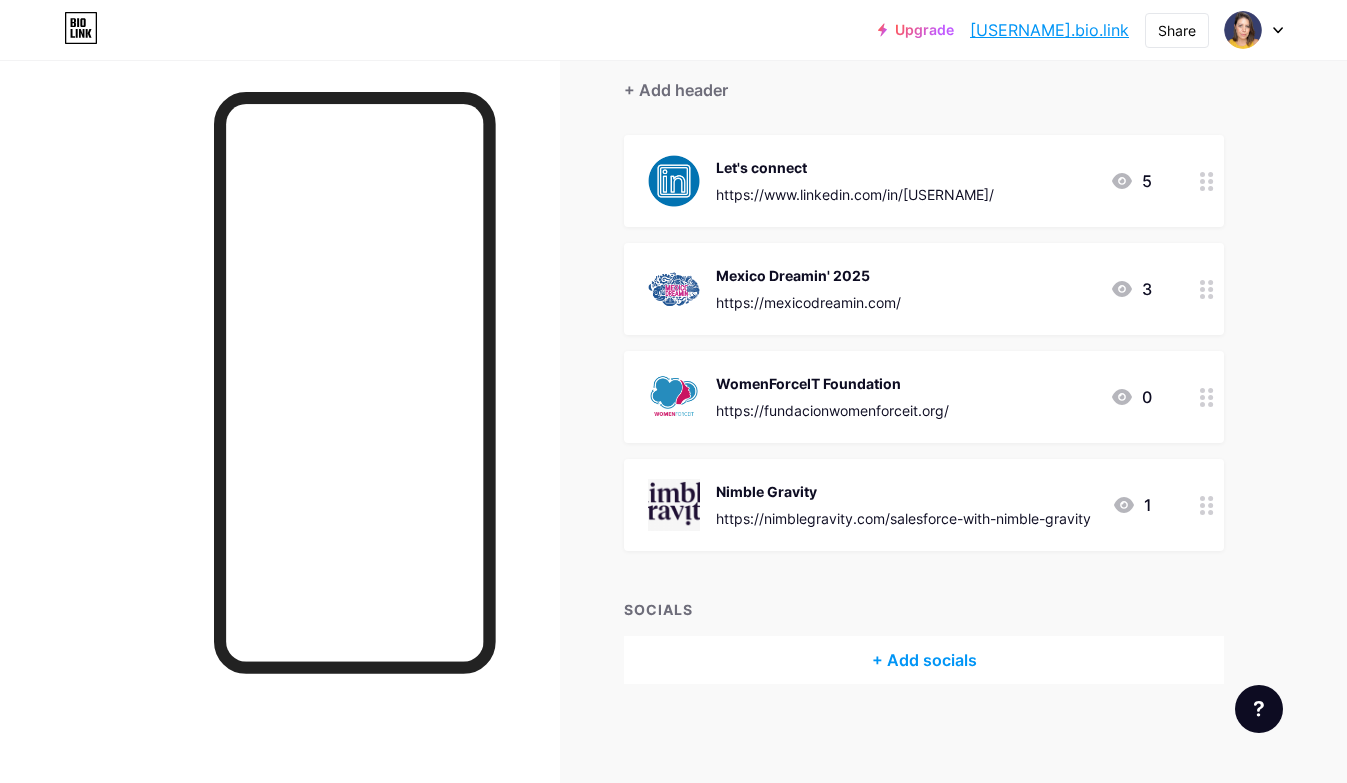 click on "Nimble Gravity" at bounding box center (903, 491) 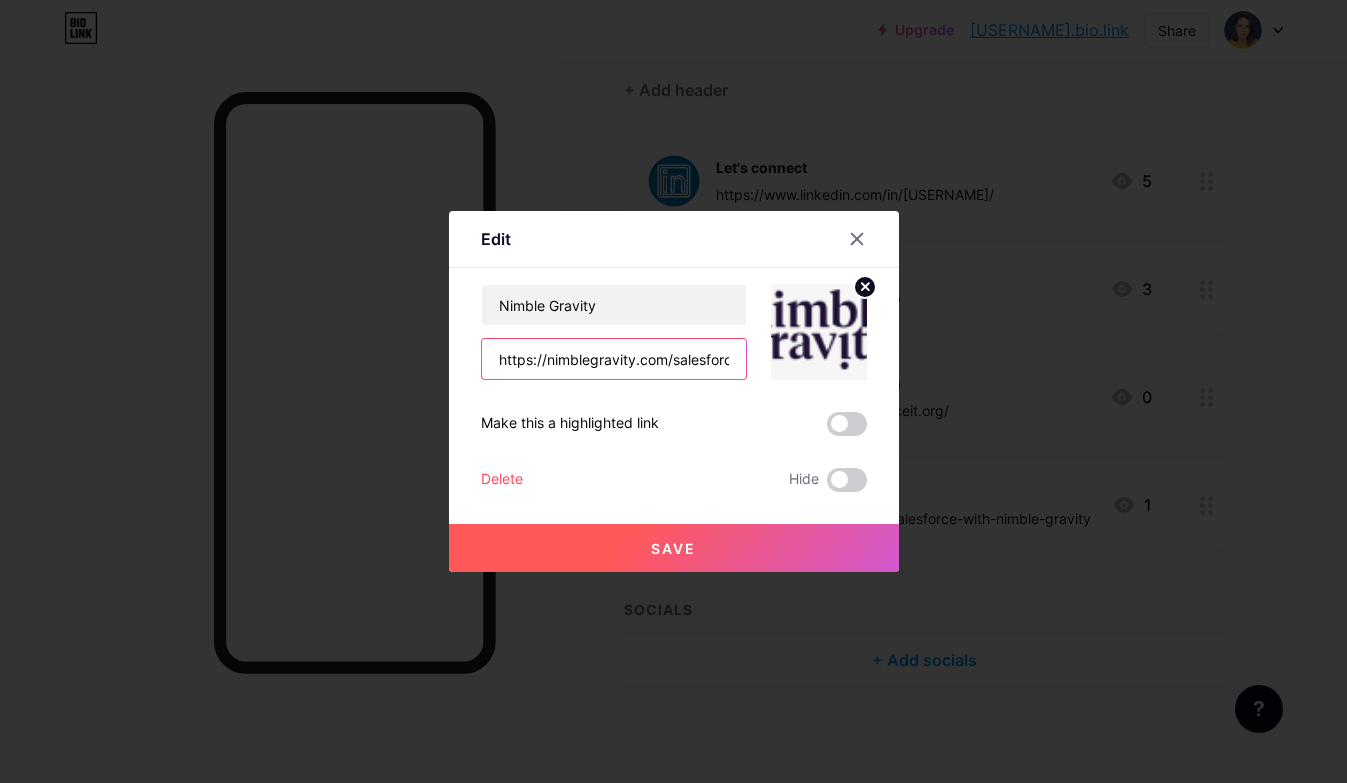click on "https://nimblegravity.com/salesforce-with-nimble-gravity" at bounding box center (614, 359) 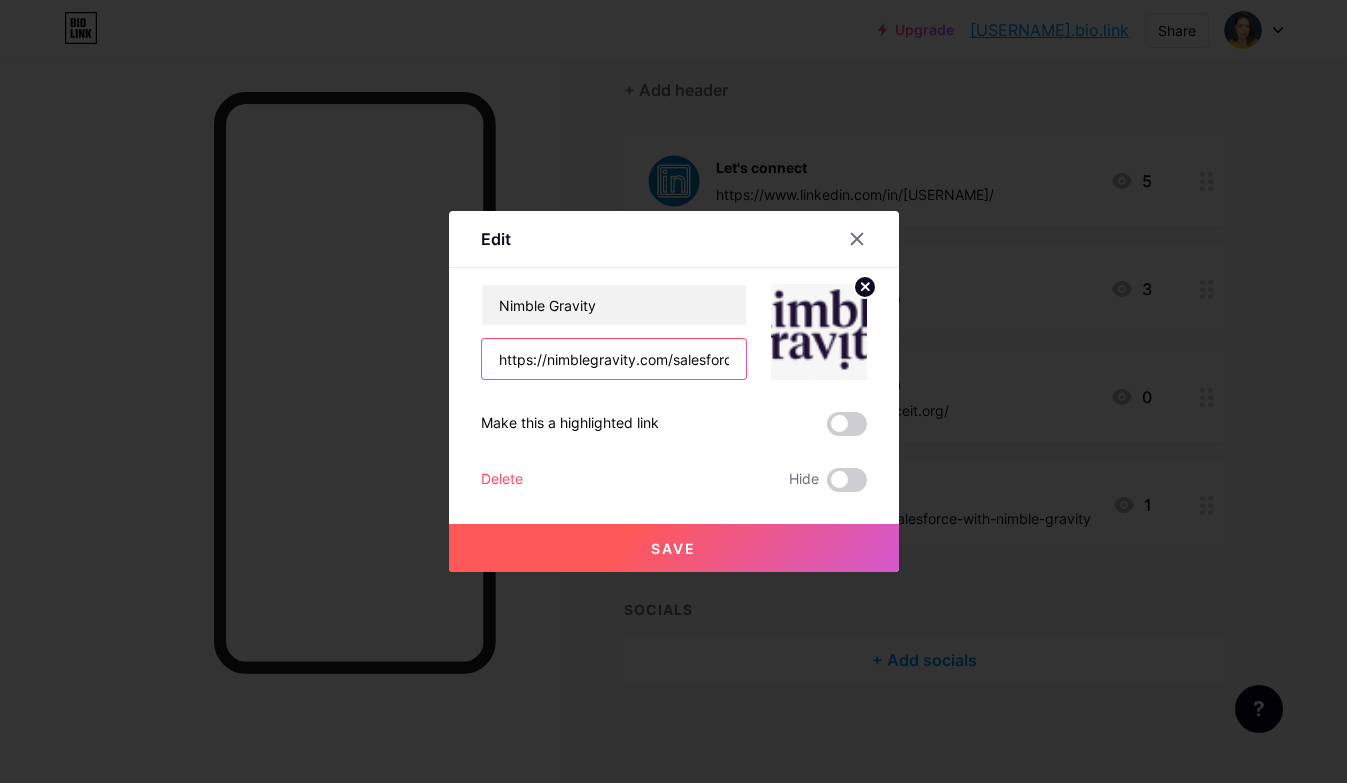 paste 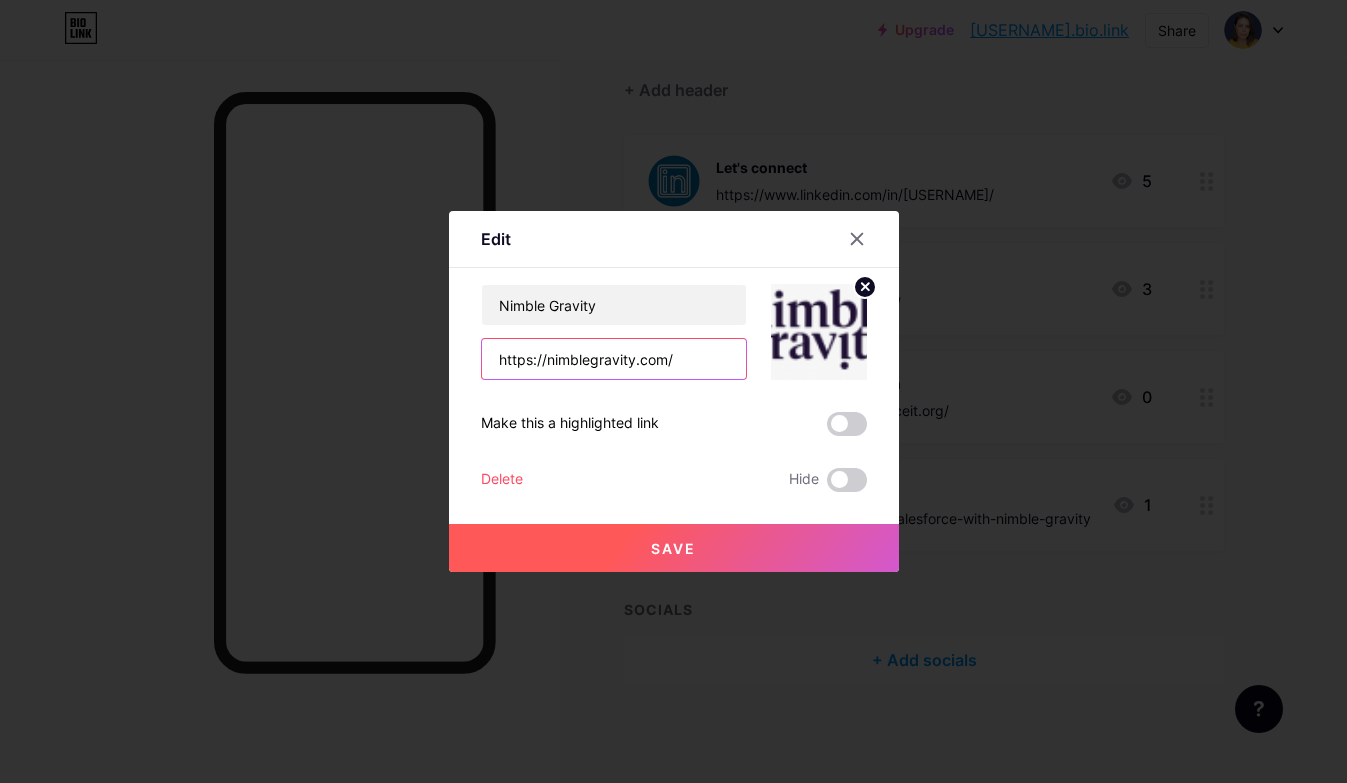 type on "https://nimblegravity.com/" 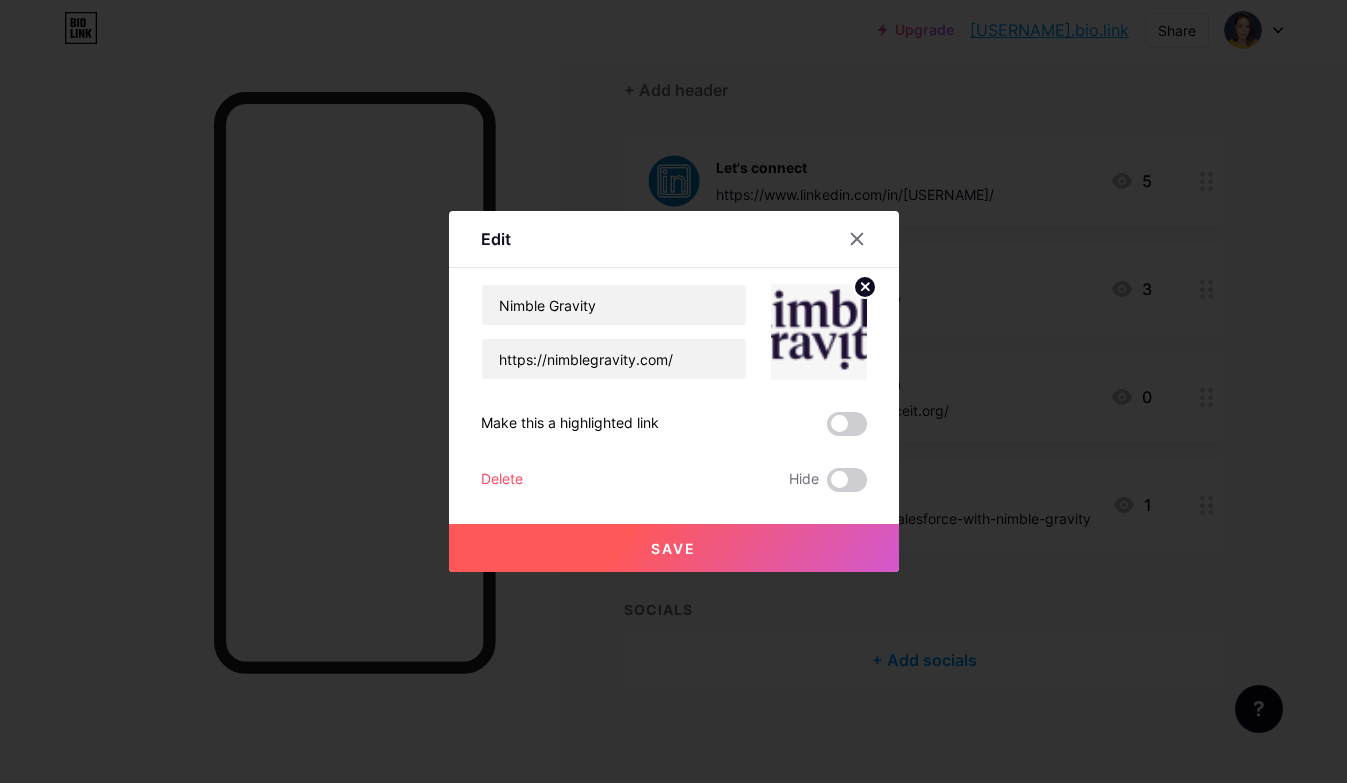 click on "Save" at bounding box center [674, 548] 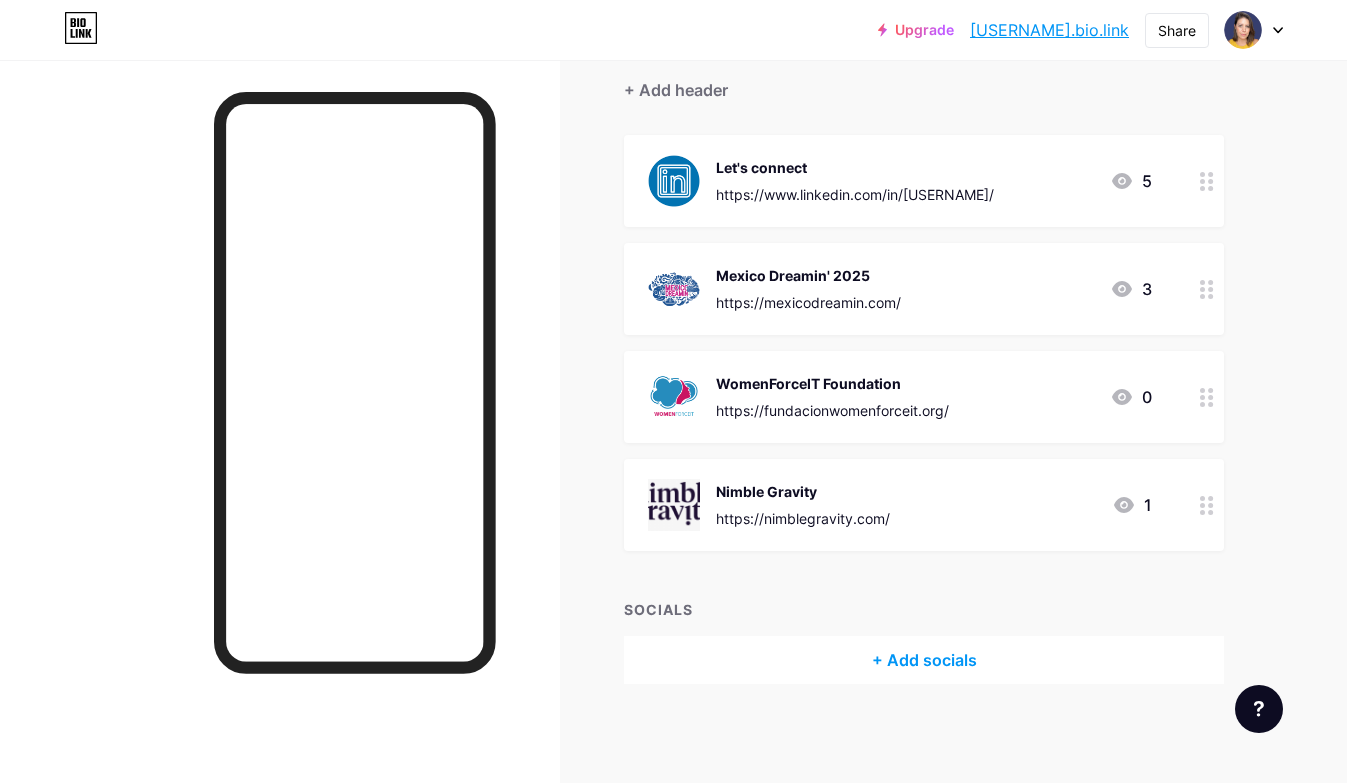 click at bounding box center (1207, 505) 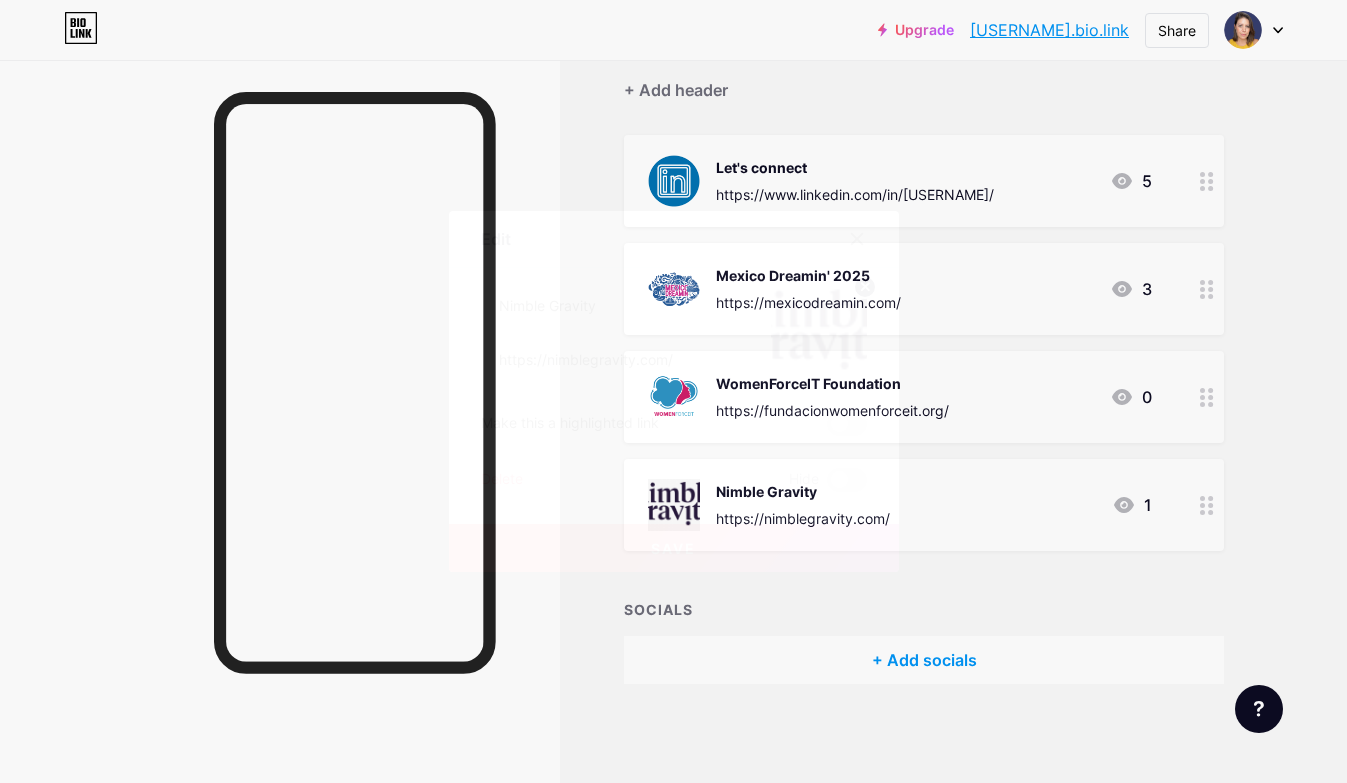 click 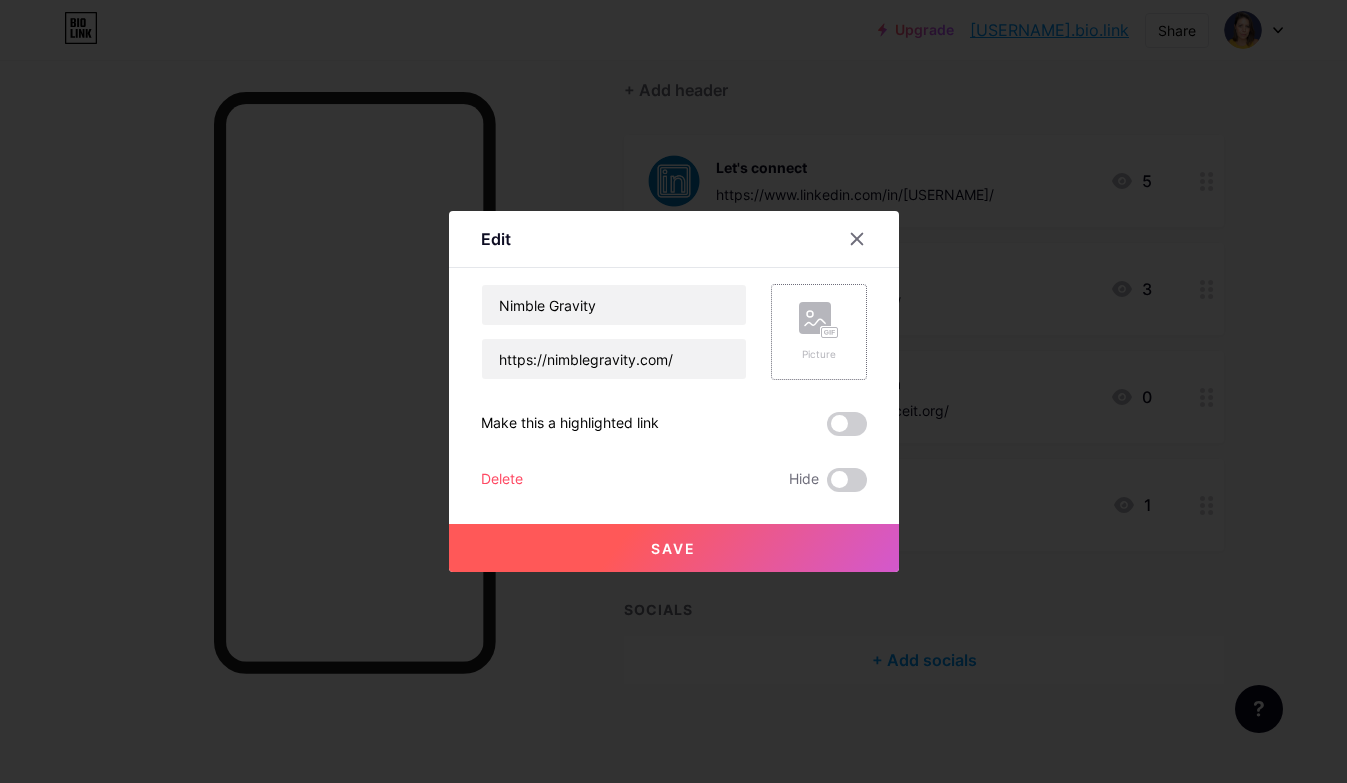 click on "Picture" at bounding box center [819, 332] 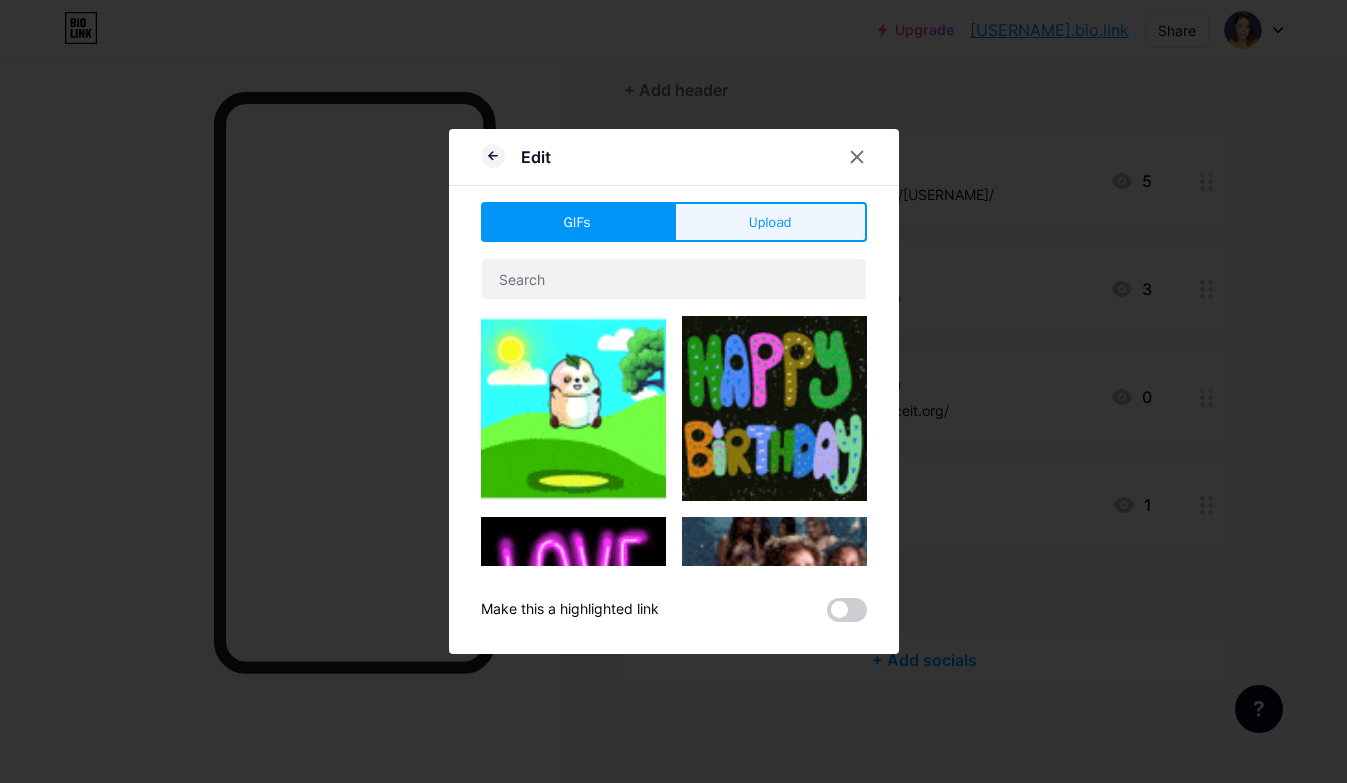 click on "Upload" at bounding box center (770, 222) 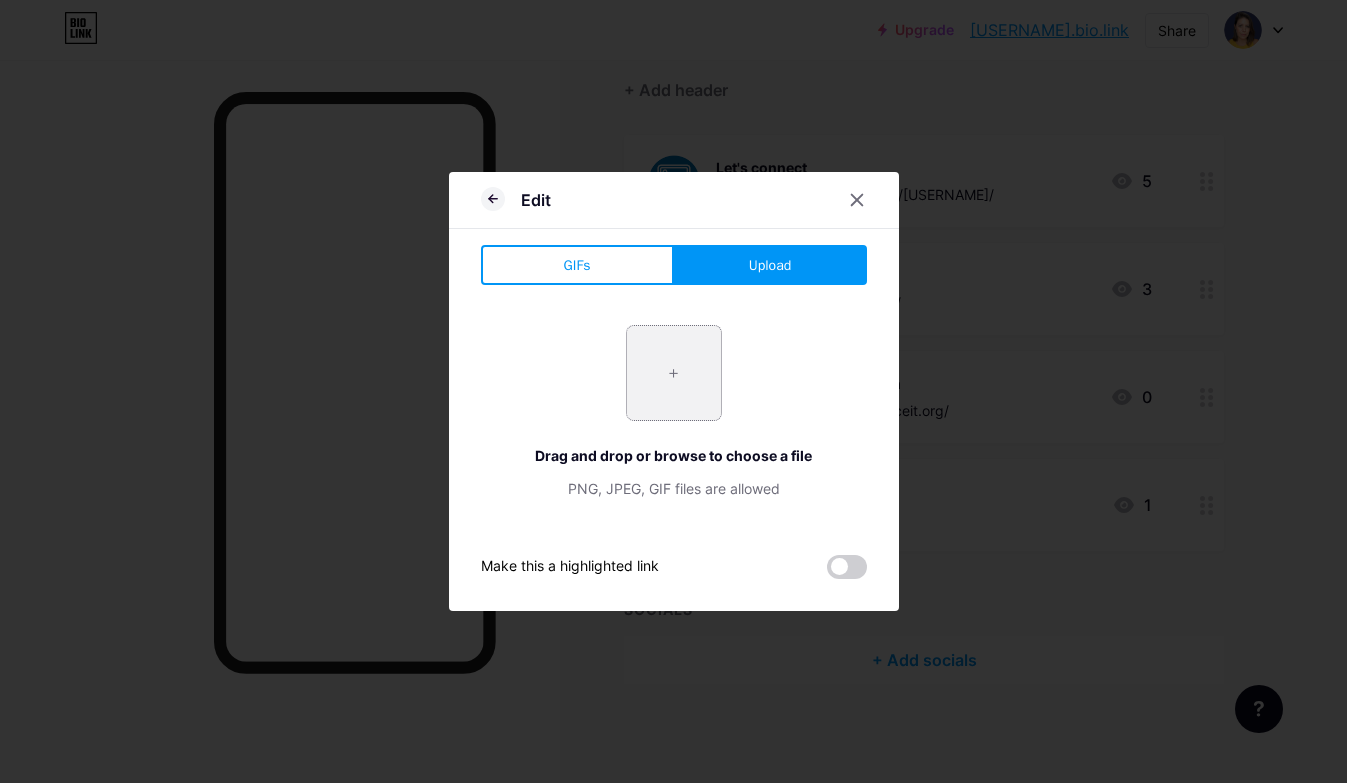click at bounding box center [674, 373] 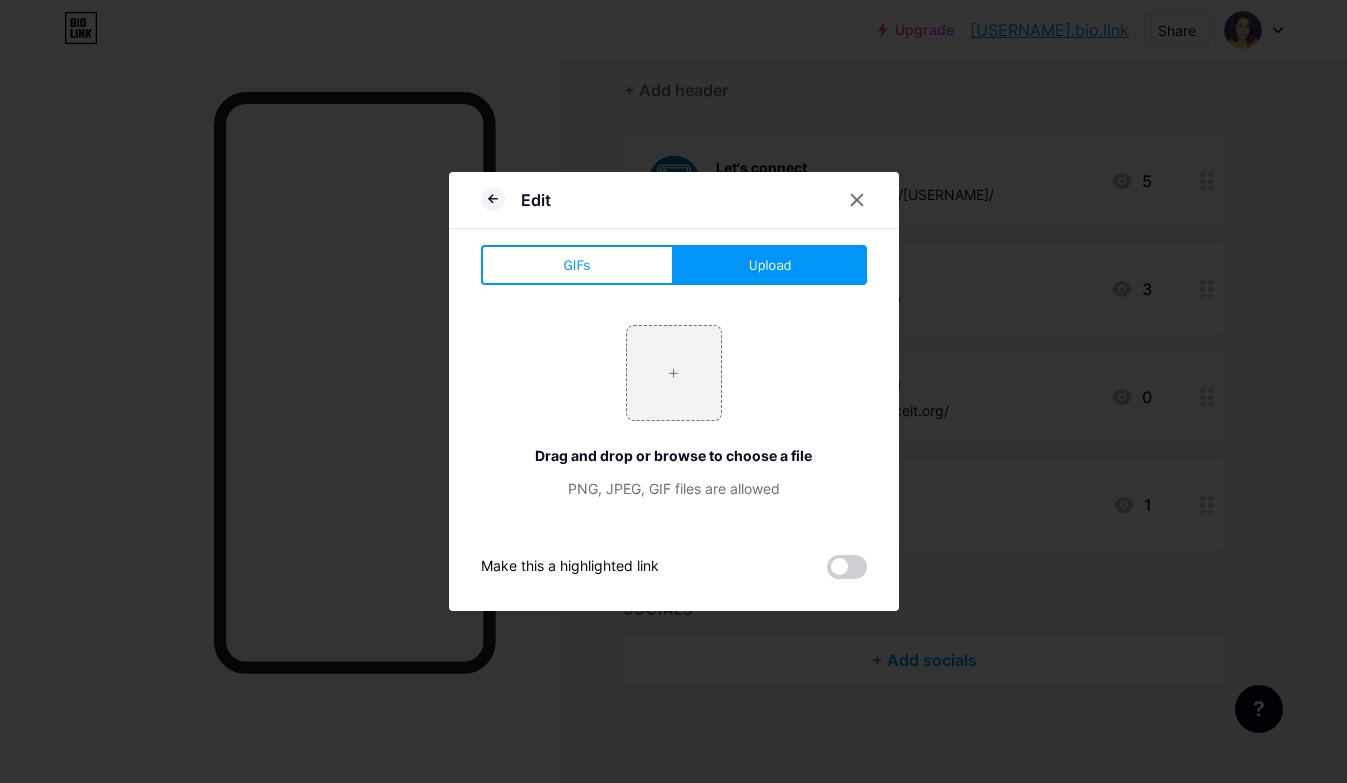 type on "C:\fakepath\NG.png" 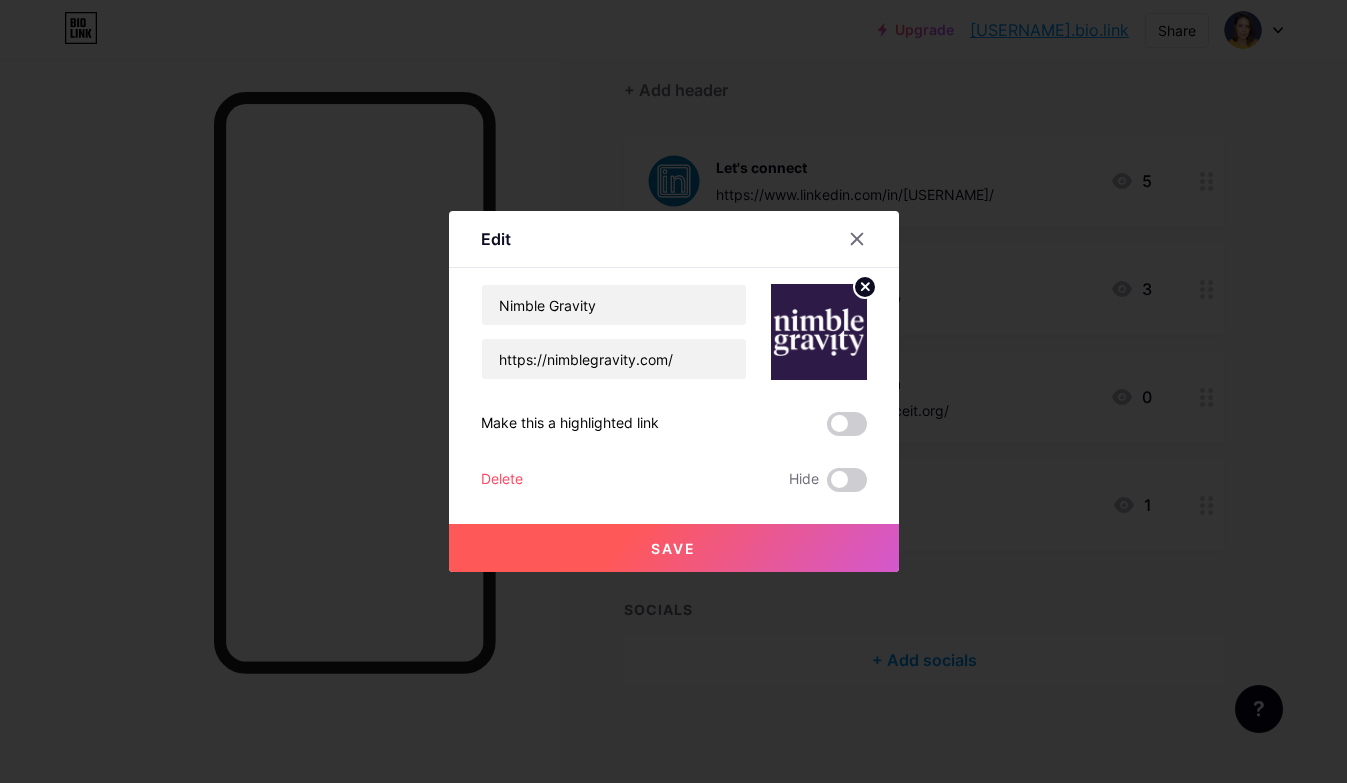 click on "Save" at bounding box center [674, 548] 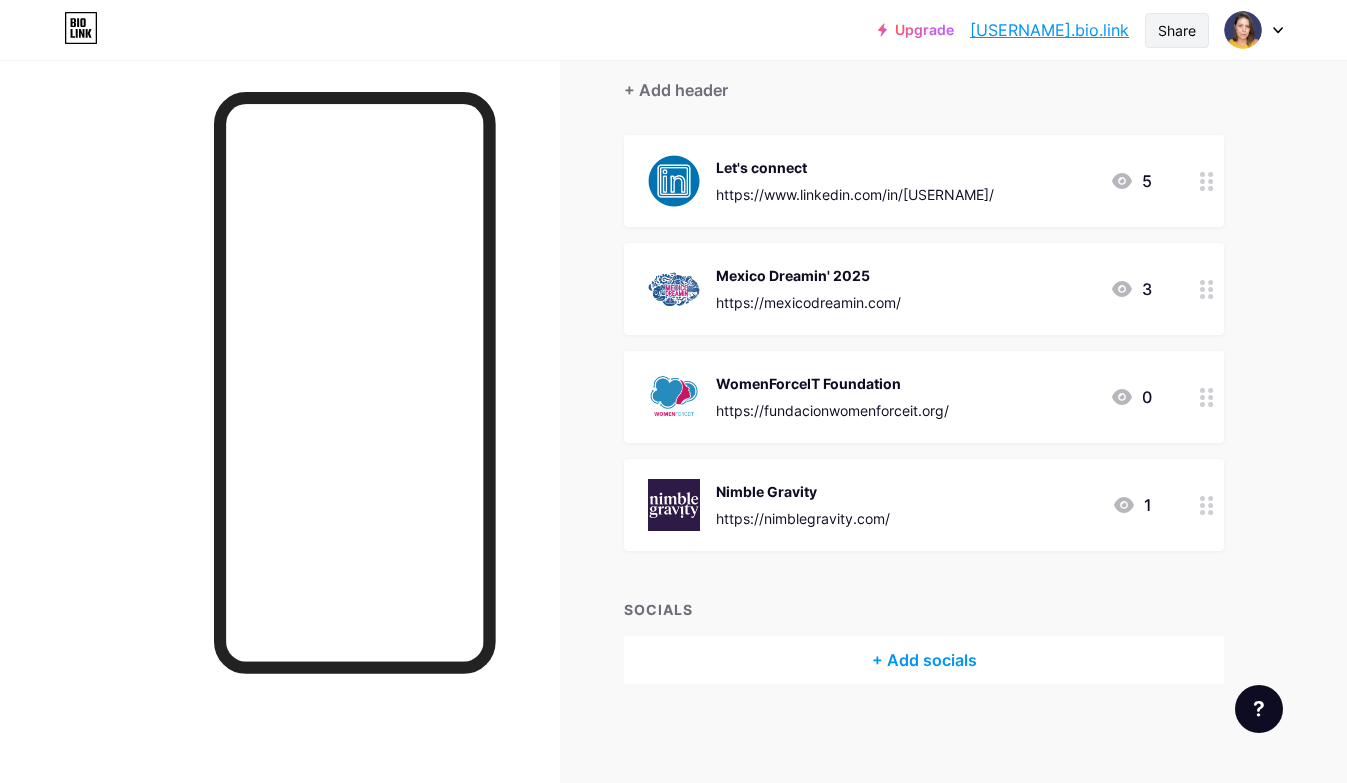 click on "Share" at bounding box center (1177, 30) 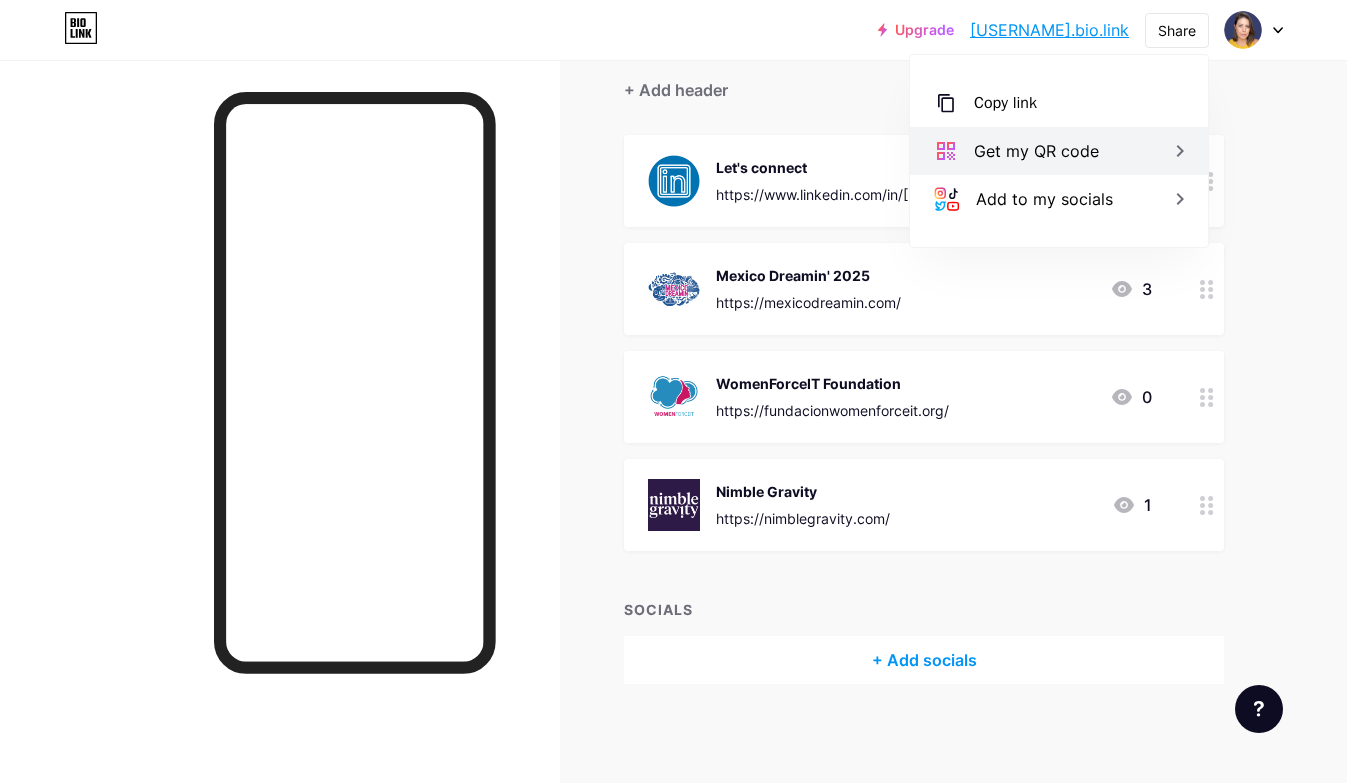 click on "Get my QR code" at bounding box center (1036, 151) 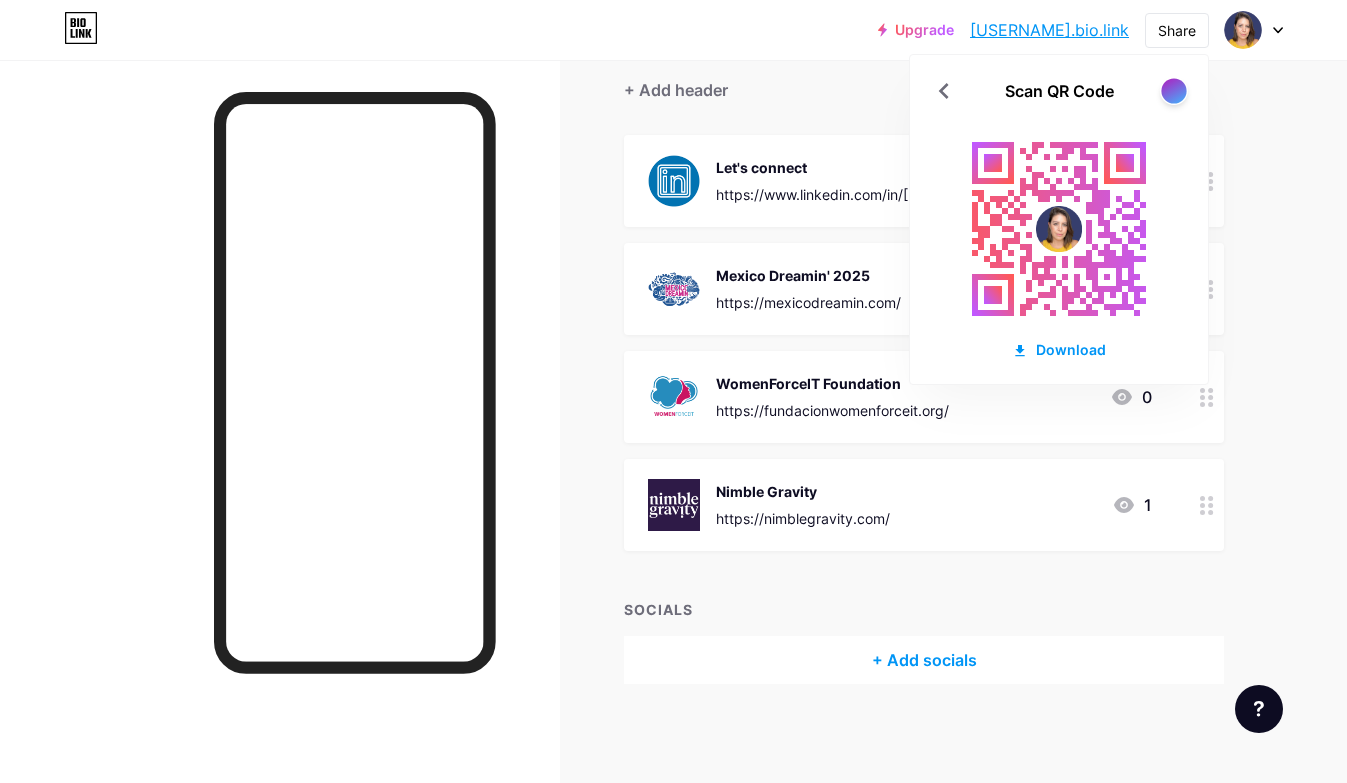 click at bounding box center [1173, 90] 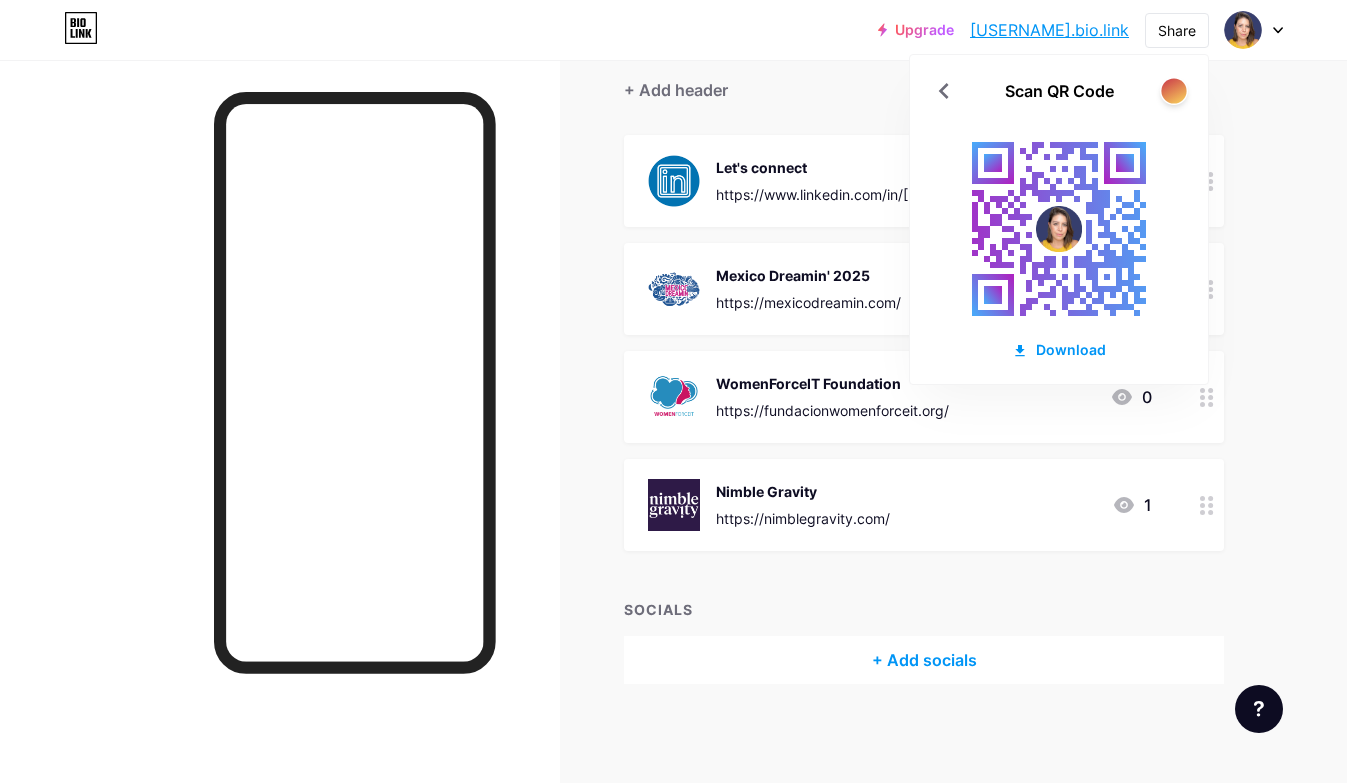 click at bounding box center [1173, 90] 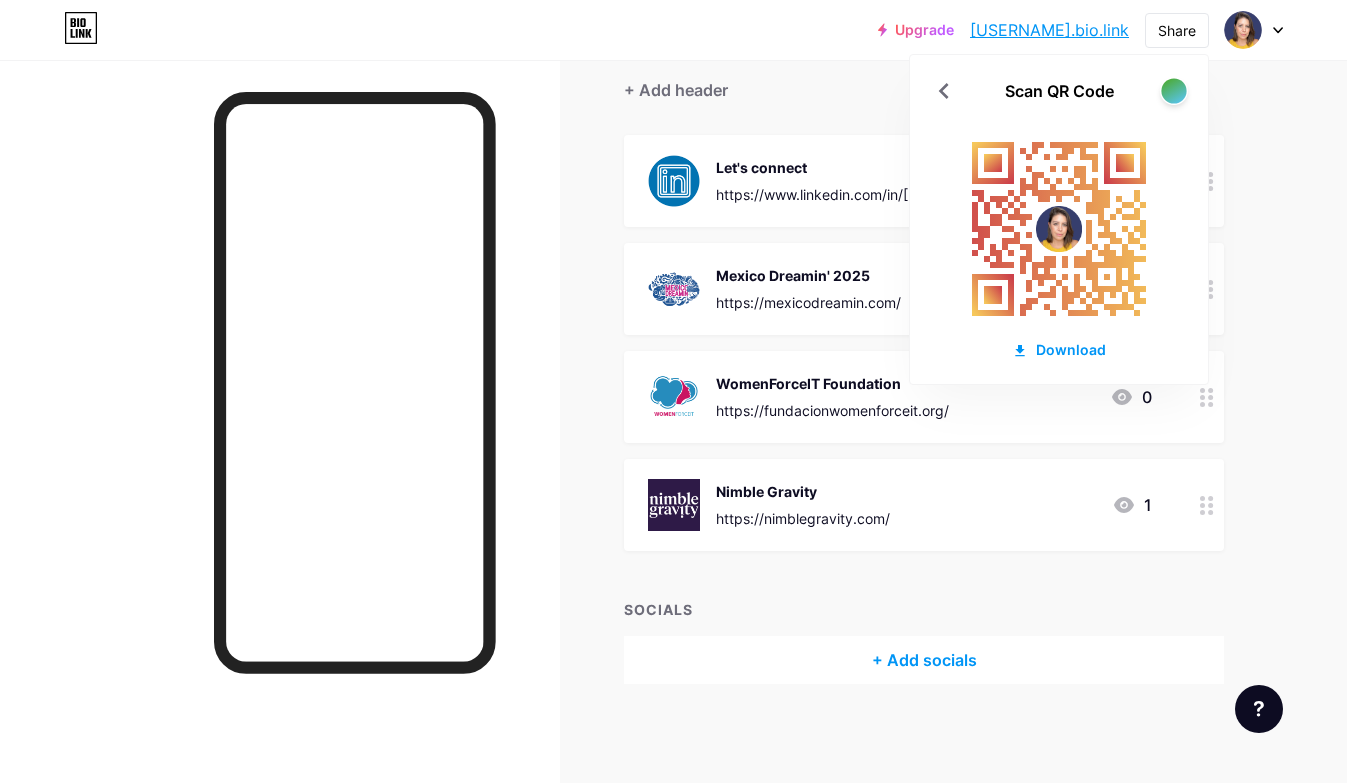 click at bounding box center [1173, 90] 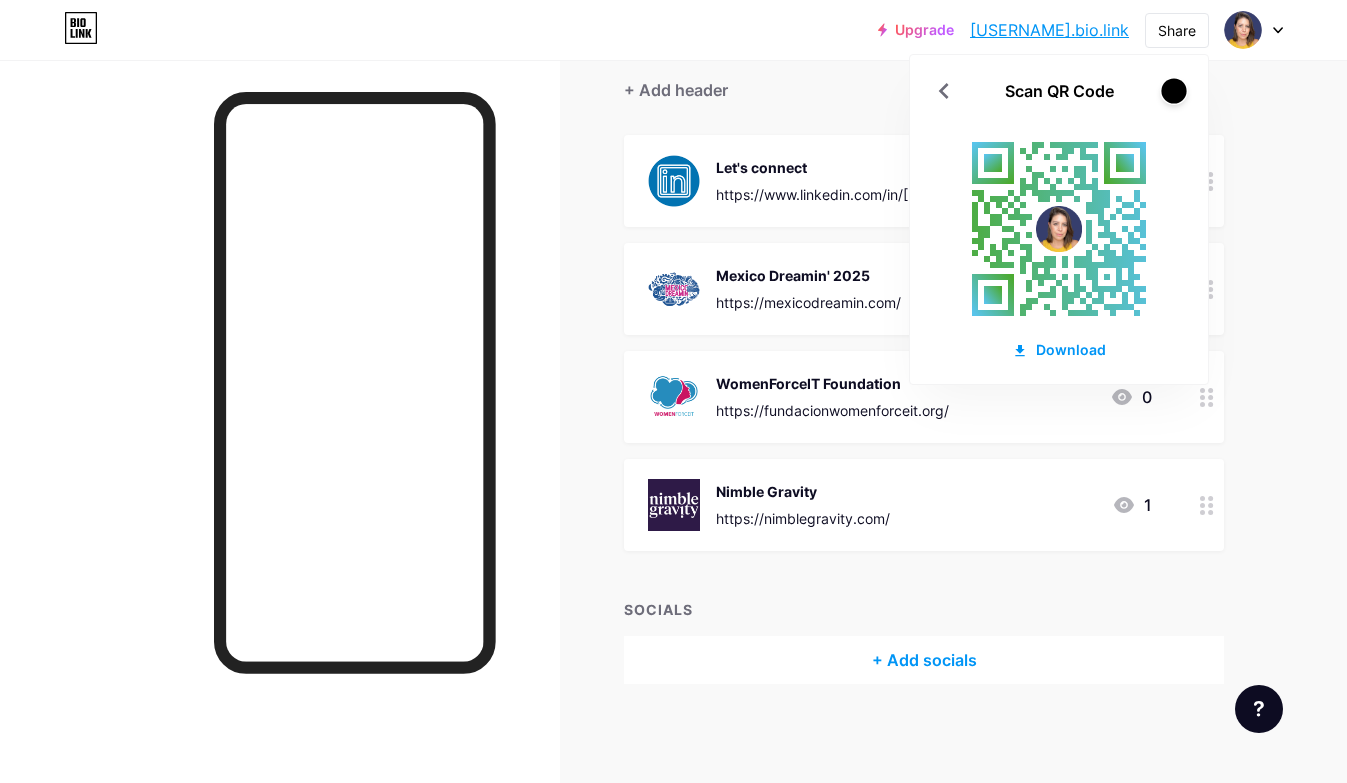 click at bounding box center [1173, 90] 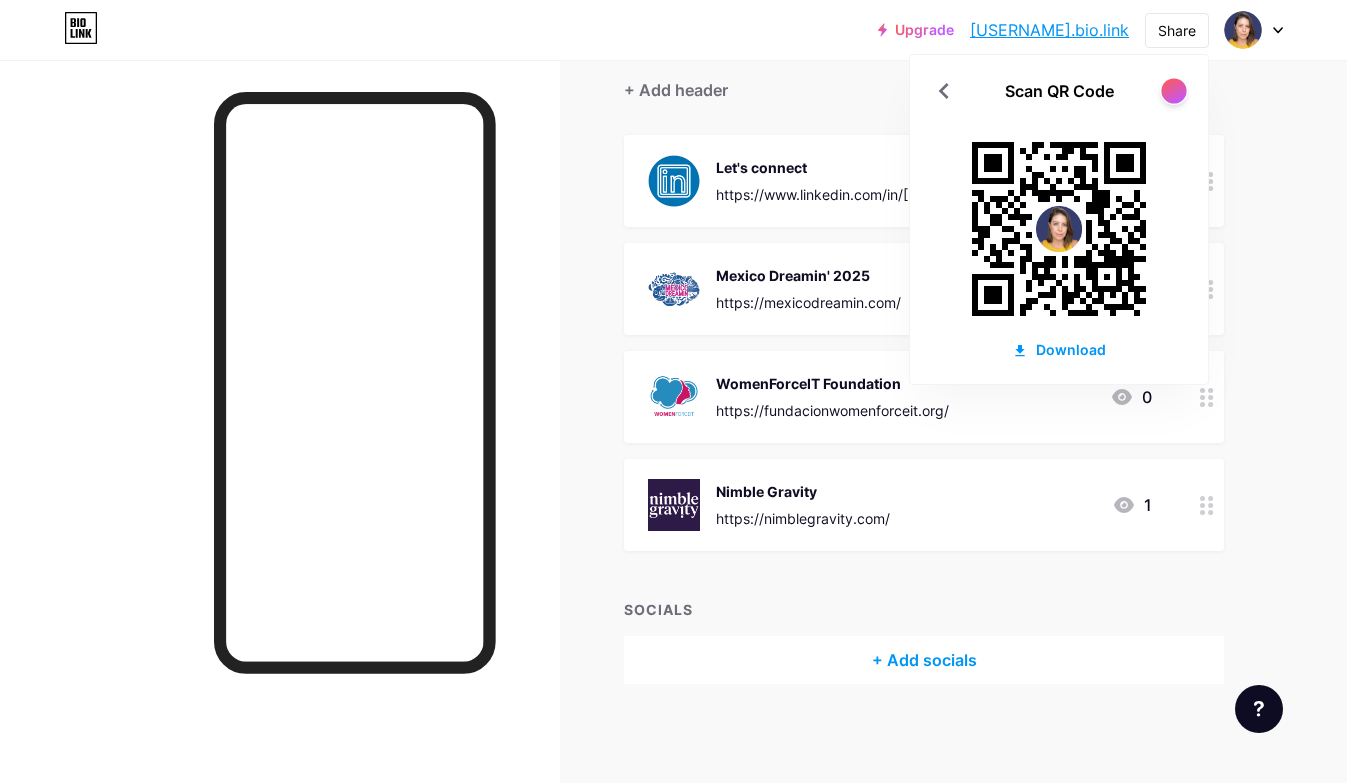 click at bounding box center [1173, 90] 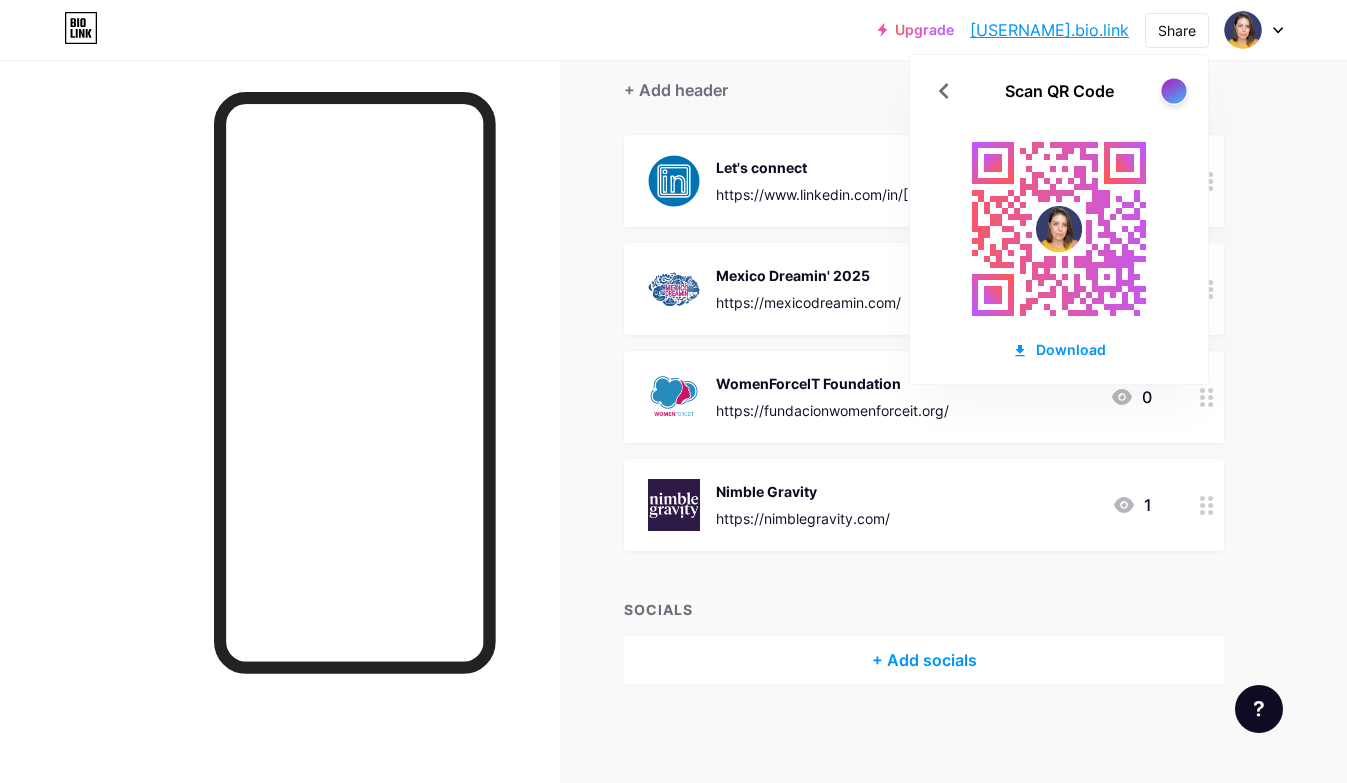 click at bounding box center (1173, 90) 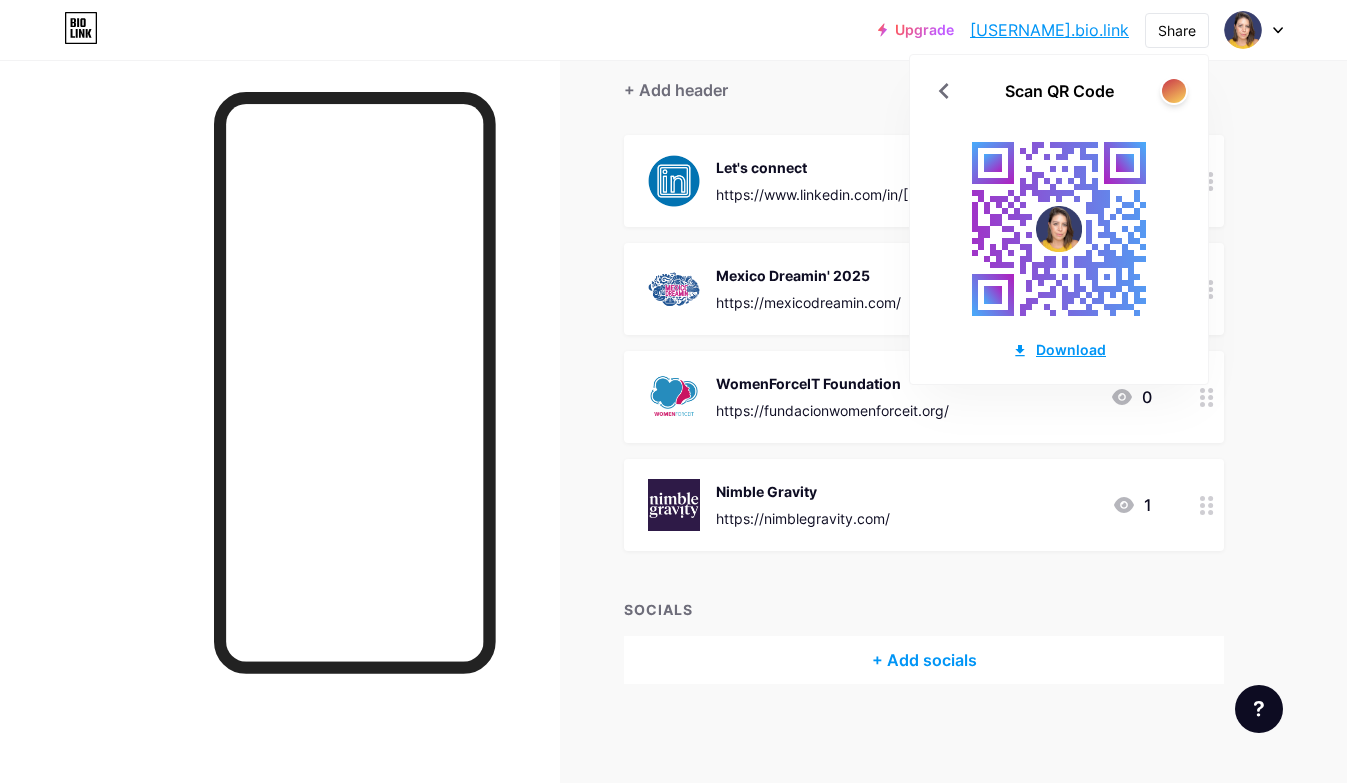 click on "Download" at bounding box center (1059, 349) 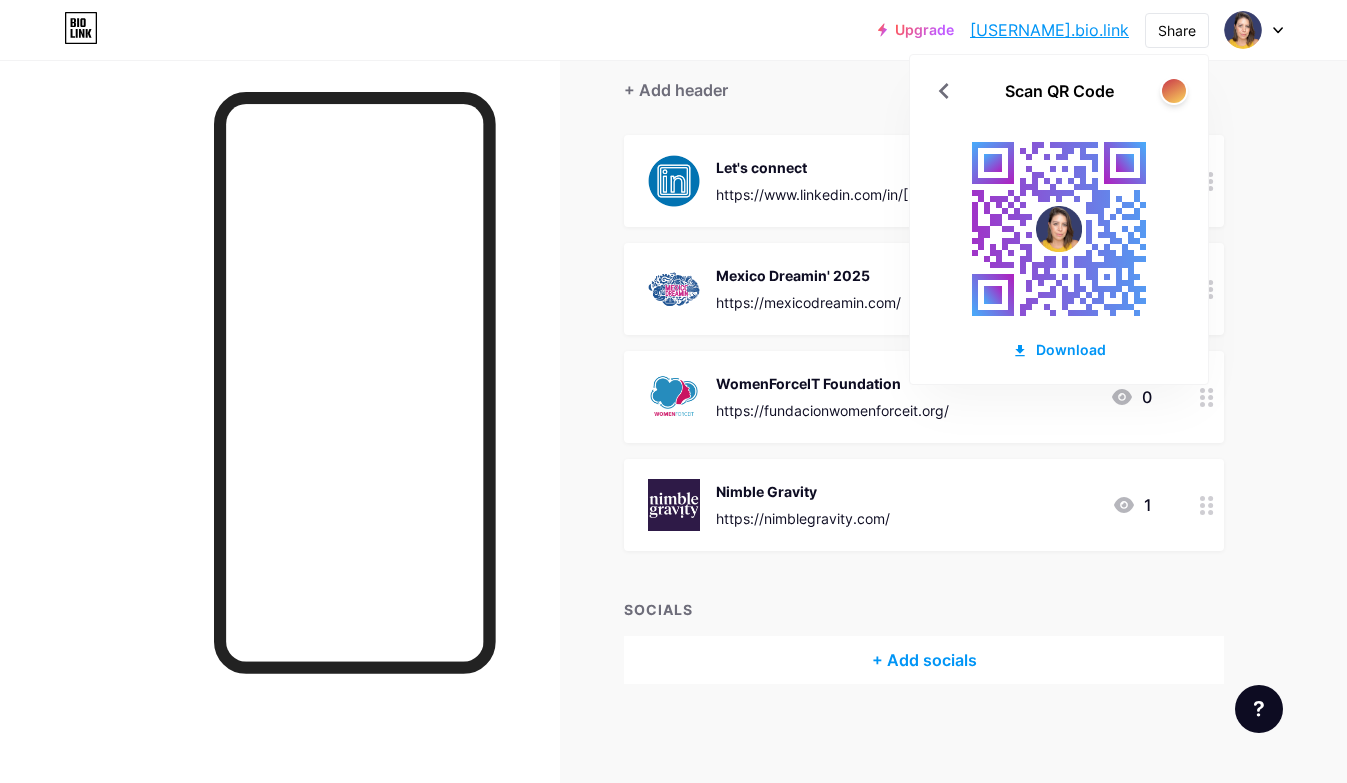 click on "Upgrade   belindavergara....   belindavergara.bio.link   Share       Scan QR Code
Download               Switch accounts     Belinda Vergara Eggleton   bio.link/belindavergara       + Add a new page        Account settings   Logout" at bounding box center [673, 30] 